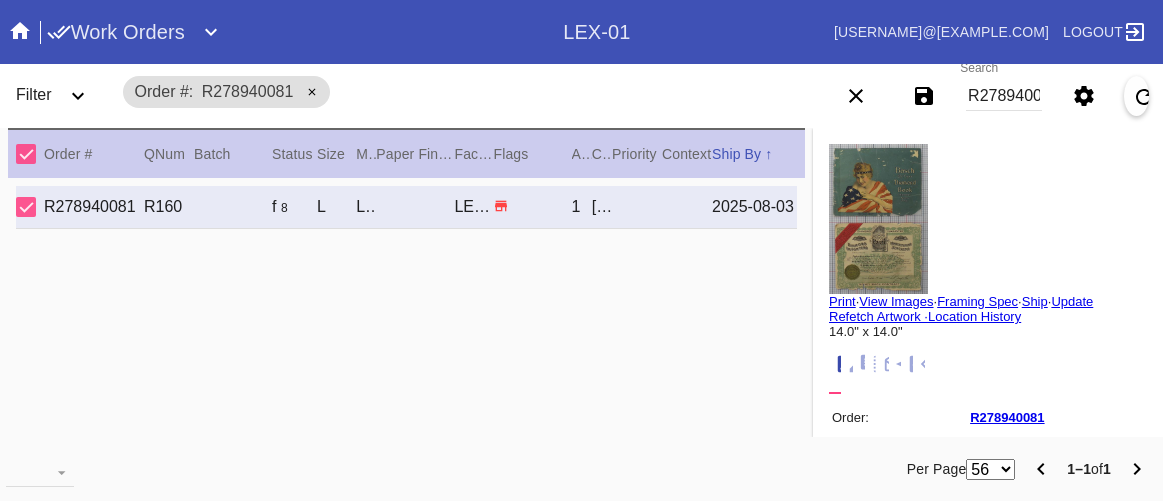 scroll, scrollTop: 0, scrollLeft: 0, axis: both 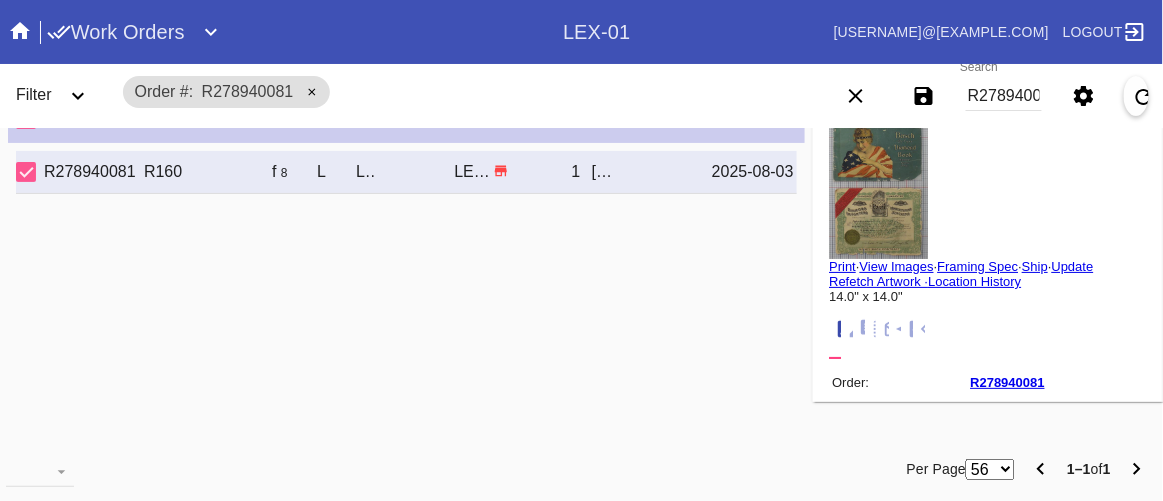 click on "R278940081 R160 f   8 L London / Cream - Linen LEX-01 1 Robert Lowery
2025-08-03" at bounding box center (406, 290) 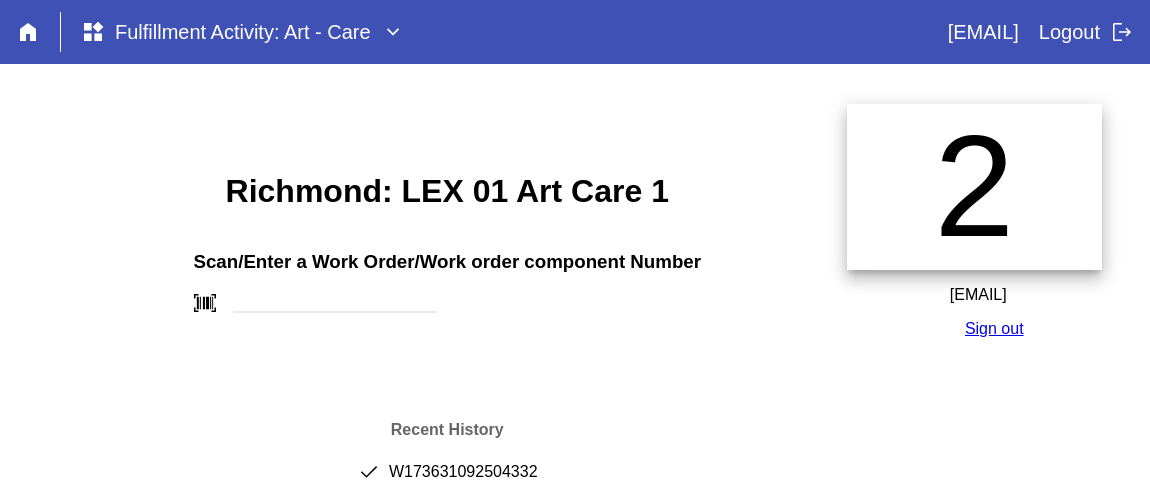 scroll, scrollTop: 95, scrollLeft: 0, axis: vertical 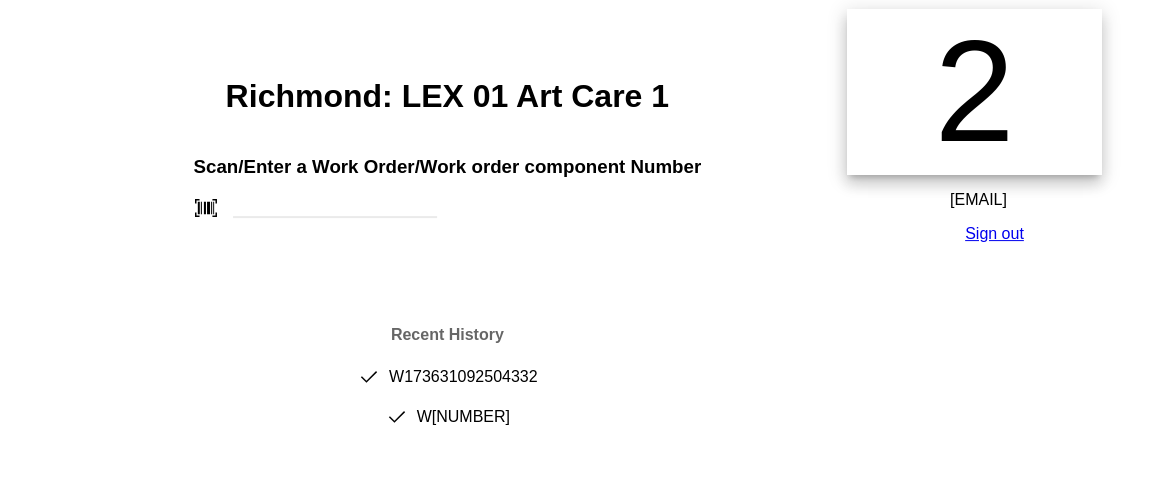 click on "Richmond: LEX 01 Art Care 1 Scan/Enter a Work Order/Work order component Number barcode_scanner Recent History done W173631092504332 done W193741788334147" at bounding box center (447, 251) 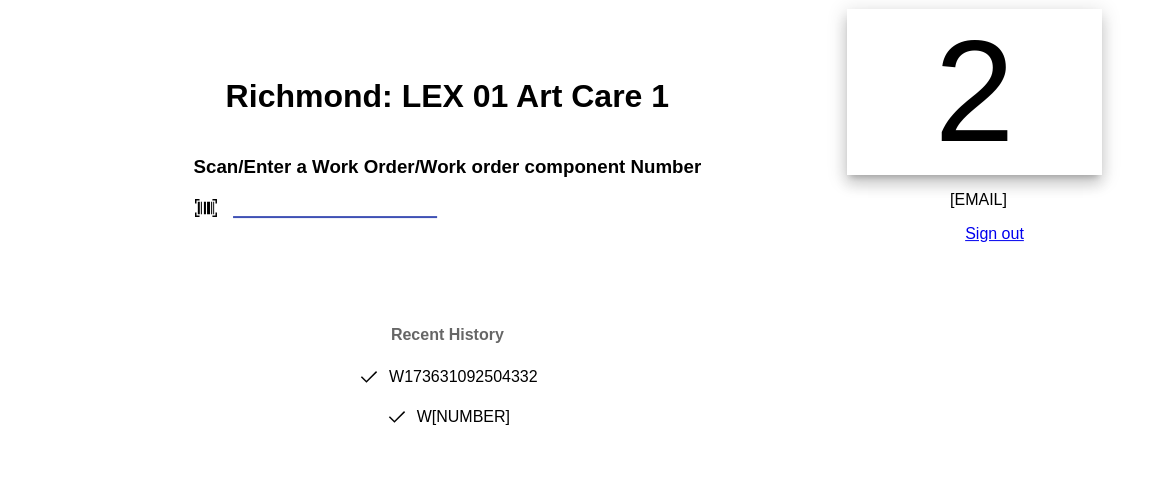 click at bounding box center (335, 207) 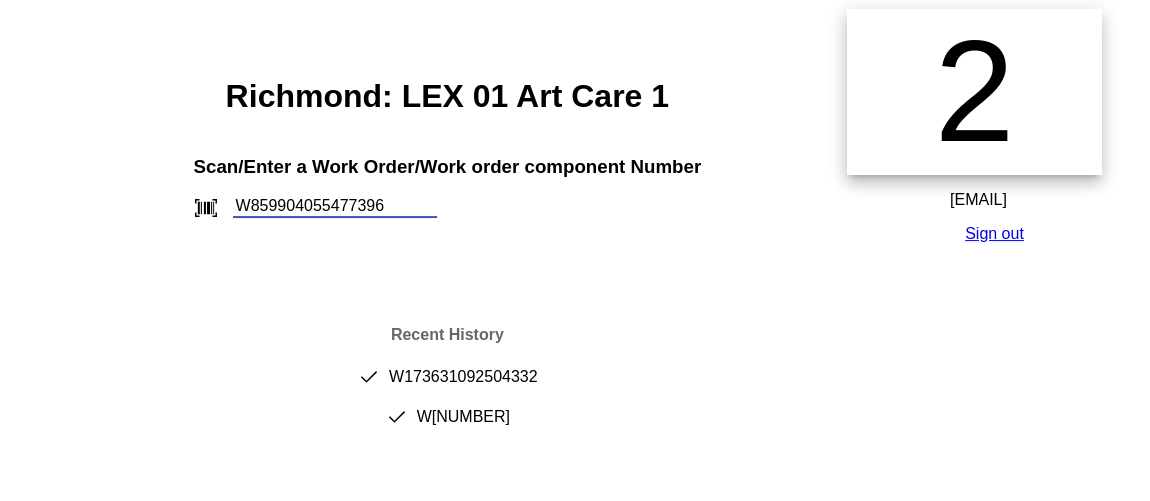 type on "W859904055477396" 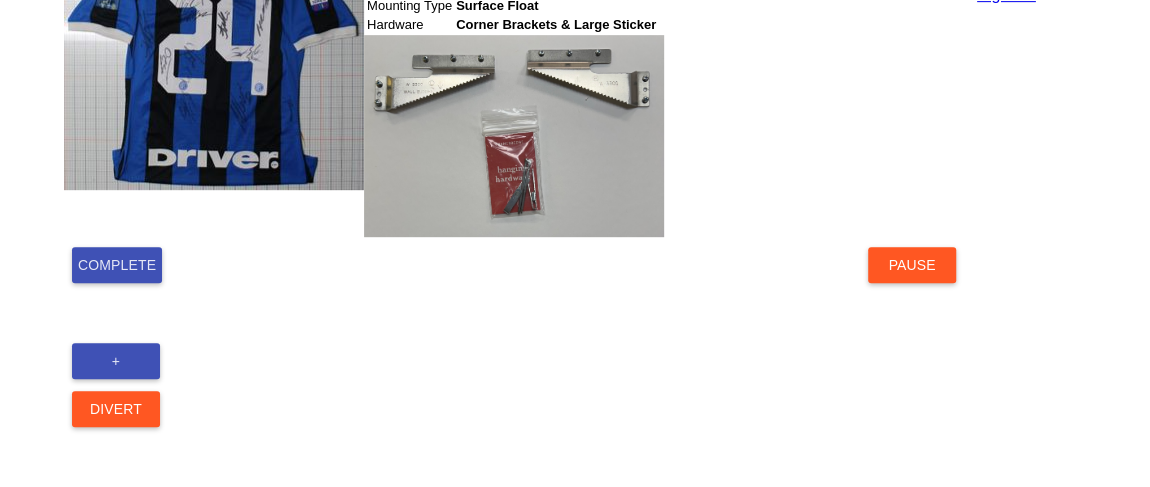 scroll, scrollTop: 495, scrollLeft: 0, axis: vertical 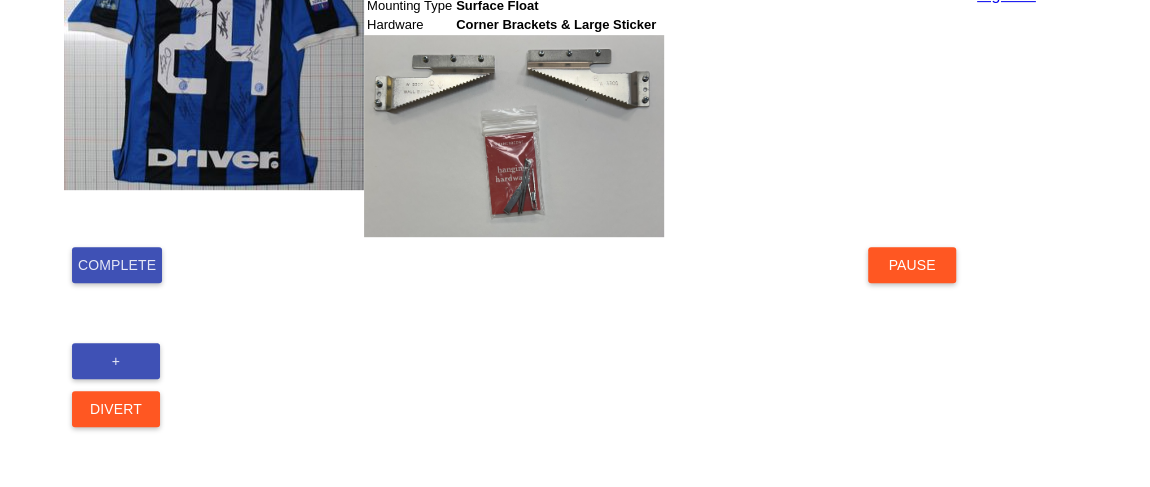 click on "Complete" at bounding box center [117, 265] 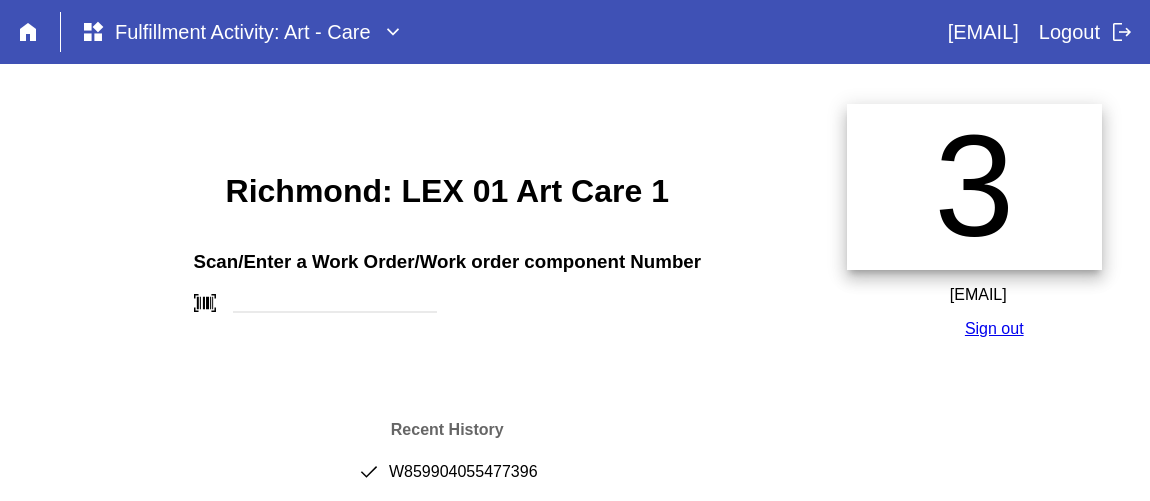 scroll, scrollTop: 0, scrollLeft: 0, axis: both 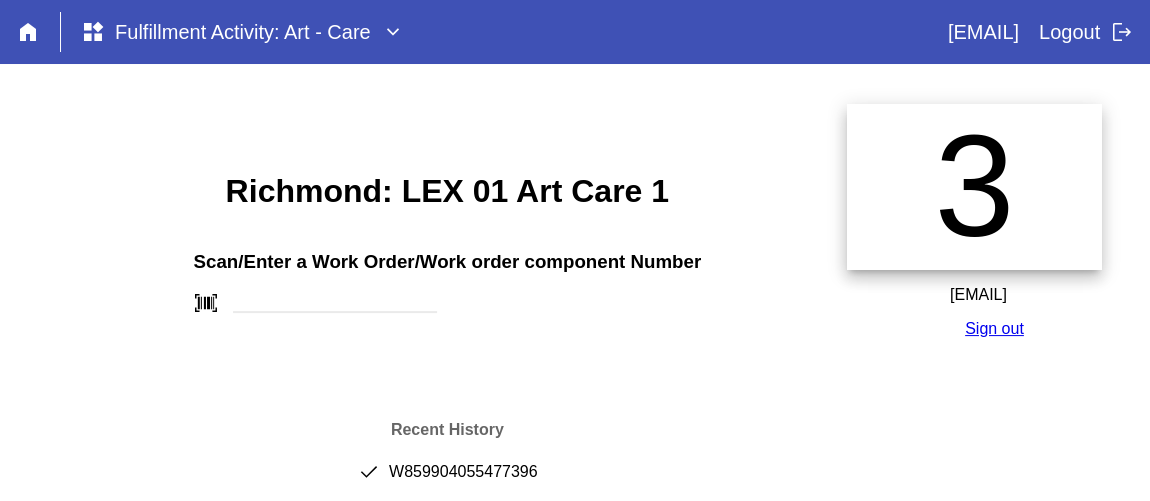 click on "done [NUMBER]" at bounding box center (447, 480) 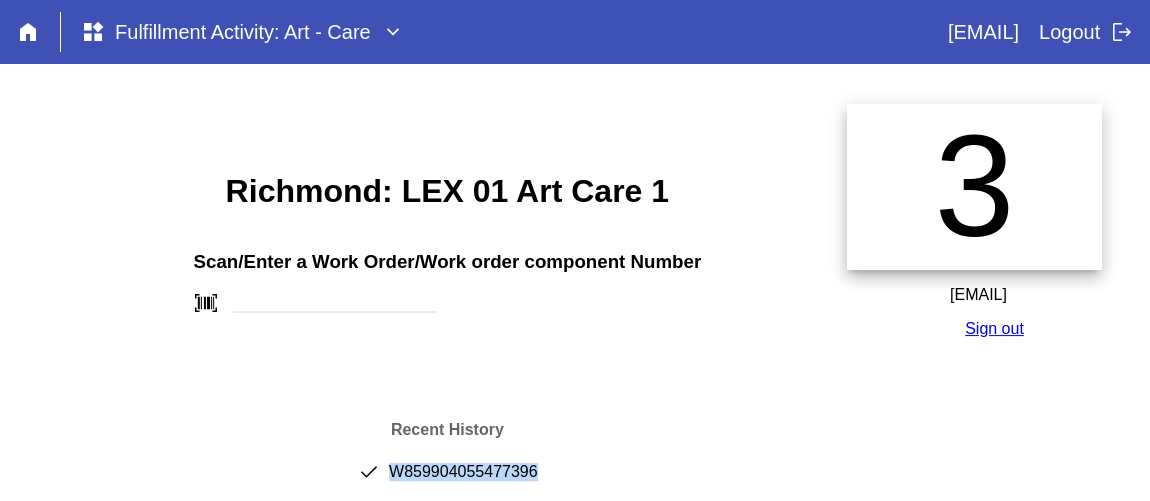 click on "done [NUMBER]" at bounding box center [447, 480] 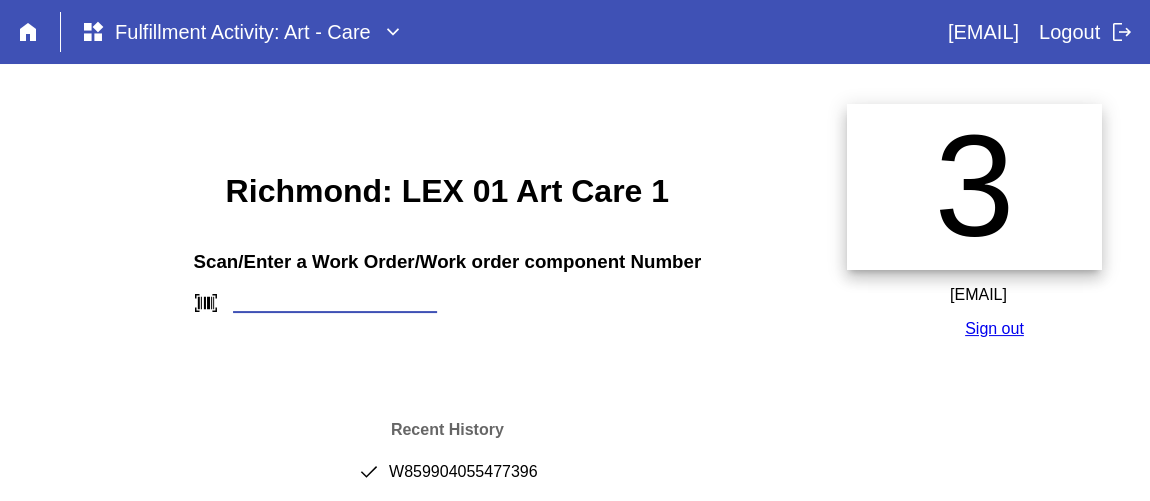 click at bounding box center (335, 302) 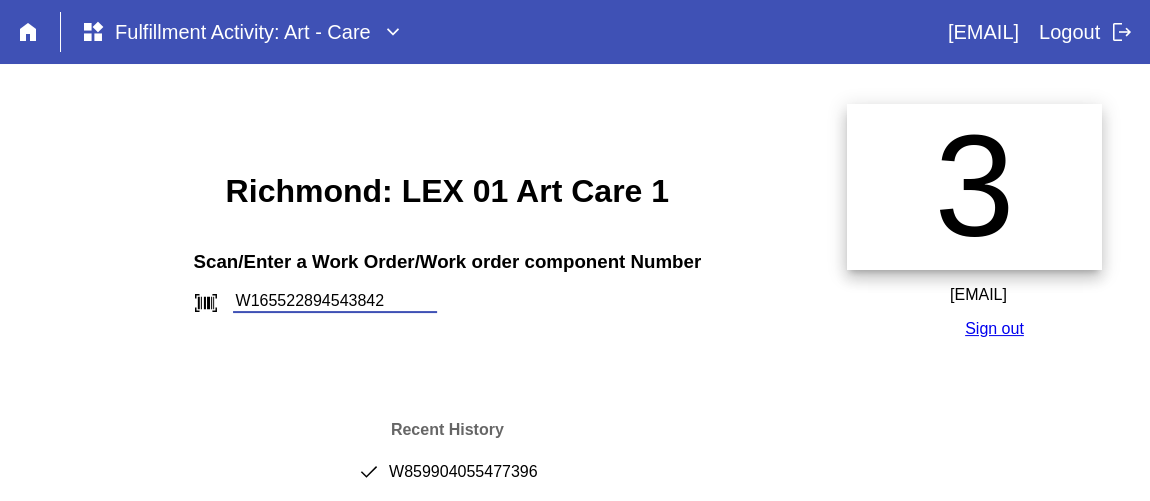 type on "W165522894543842" 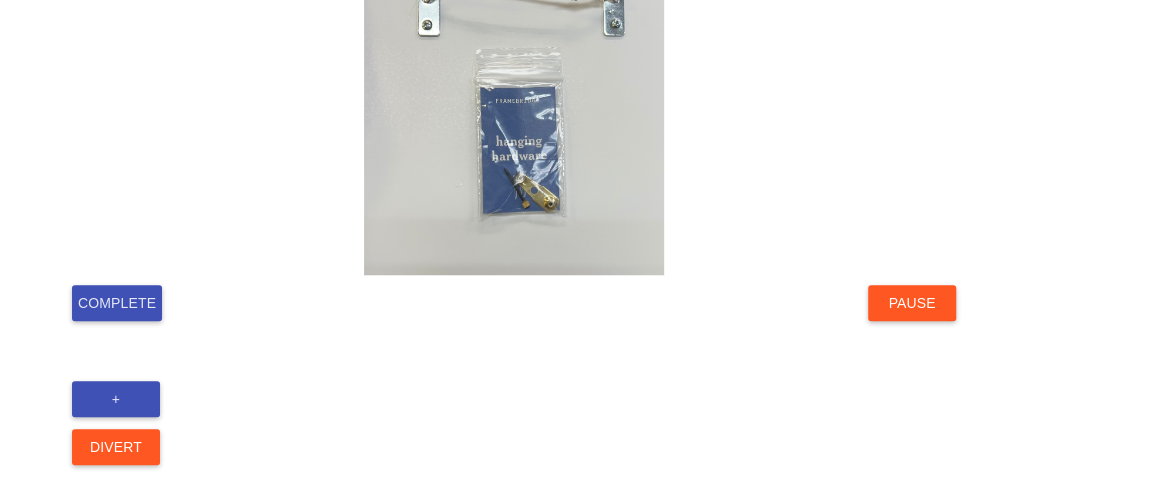 scroll, scrollTop: 788, scrollLeft: 0, axis: vertical 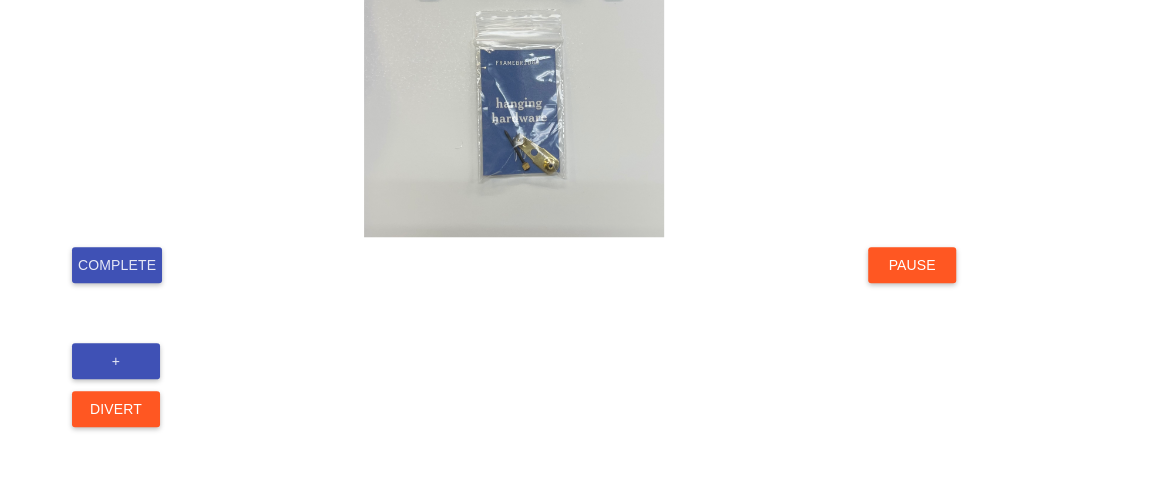 click on "Complete" at bounding box center (117, 265) 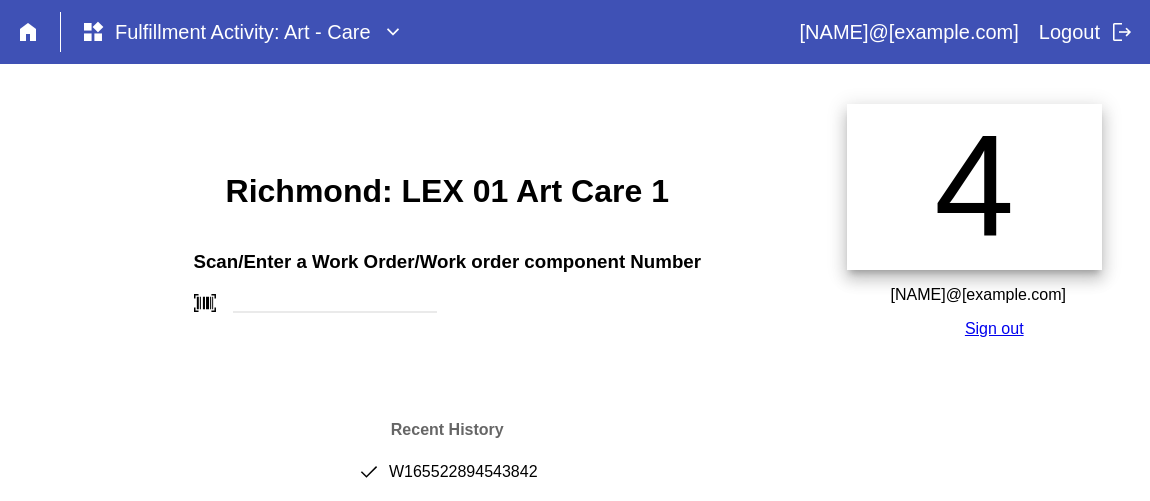 scroll, scrollTop: 0, scrollLeft: 0, axis: both 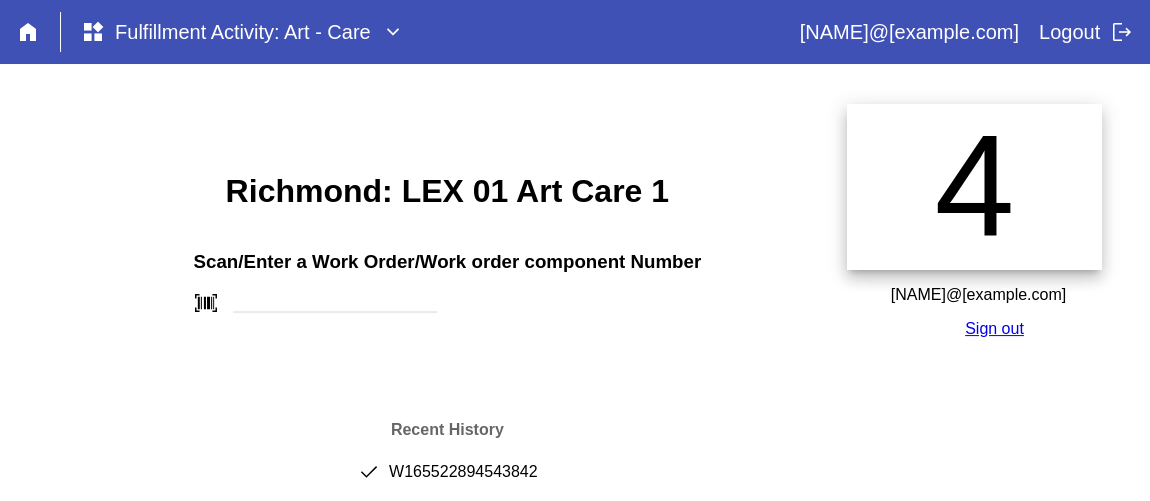 drag, startPoint x: 511, startPoint y: 474, endPoint x: 495, endPoint y: 463, distance: 19.416489 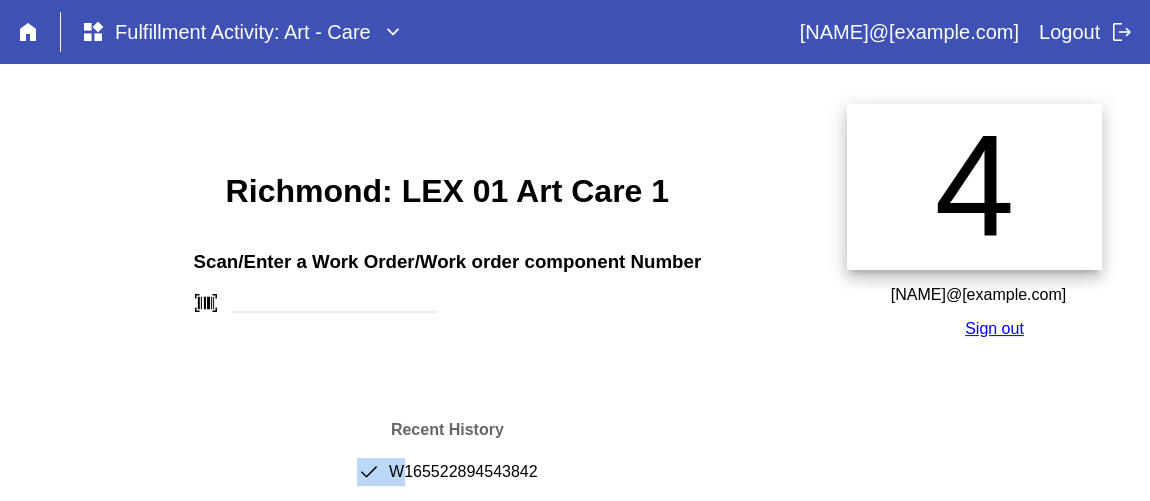 click on "done W165522894543842" at bounding box center [447, 480] 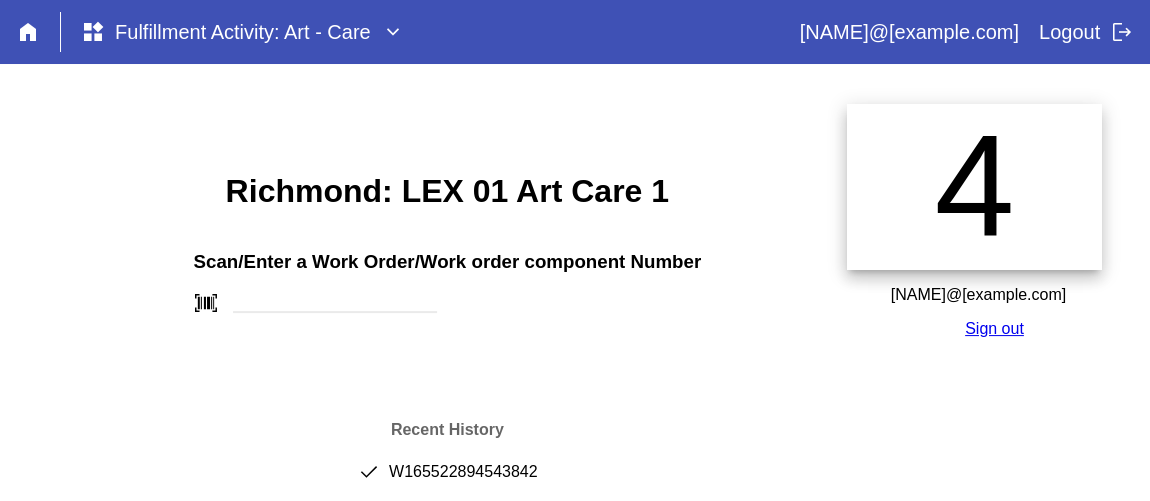 click on "Recent History done W165522894543842 done W859904055477396 done W173631092504332 done W193741788334147" at bounding box center (447, 509) 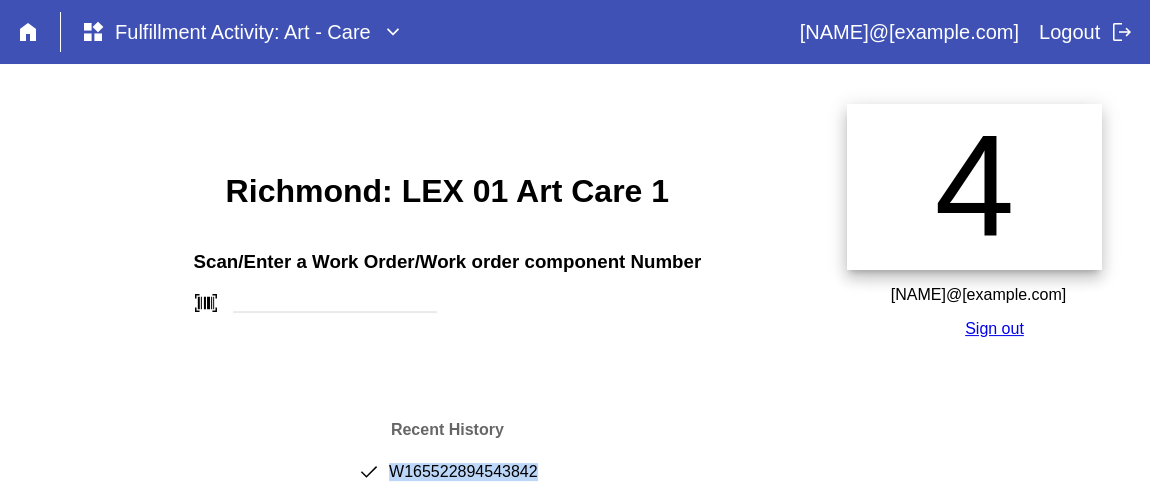 click on "done W165522894543842" at bounding box center [447, 480] 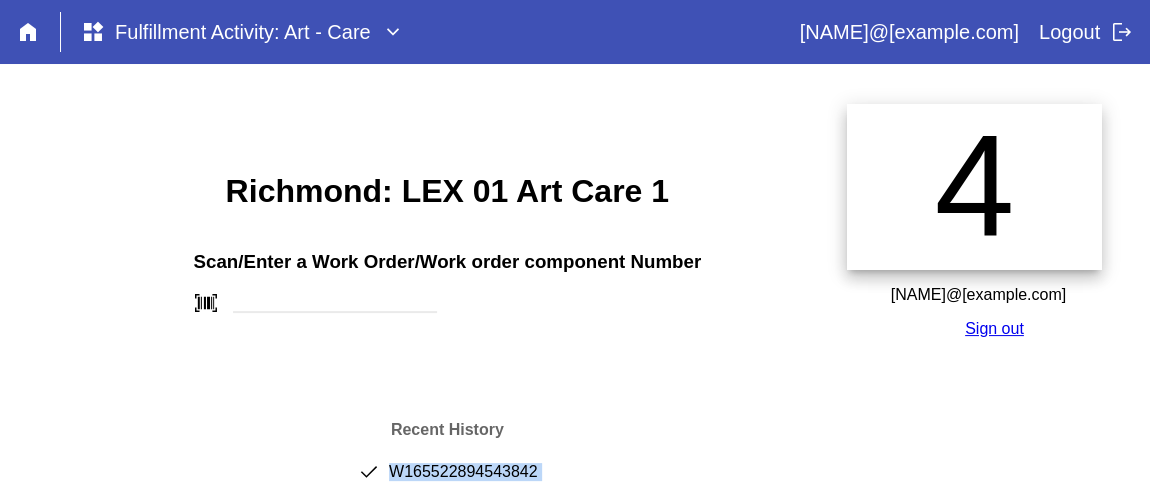 click on "done W165522894543842" at bounding box center [447, 480] 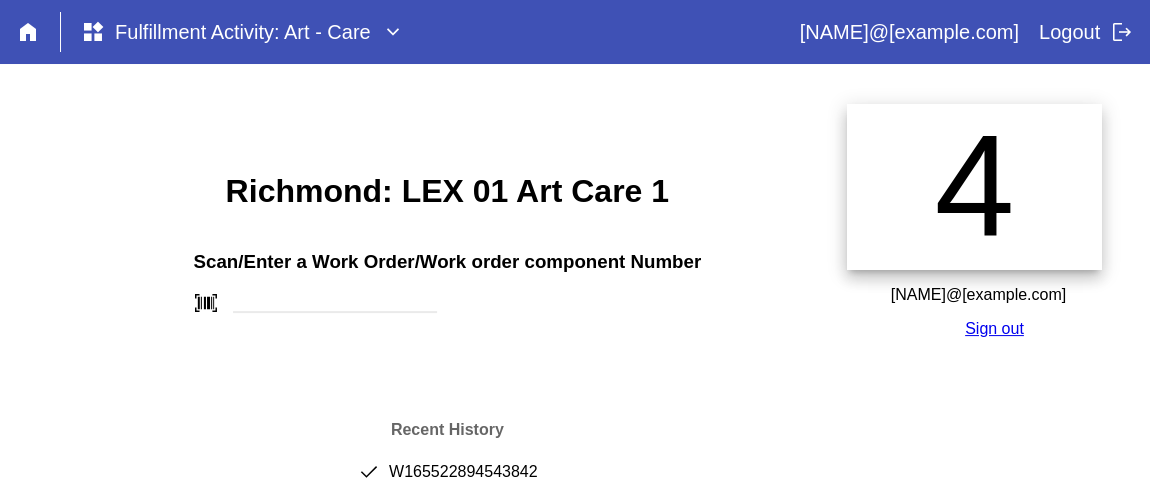 click on "Richmond: LEX 01 Art Care 1" at bounding box center (447, 191) 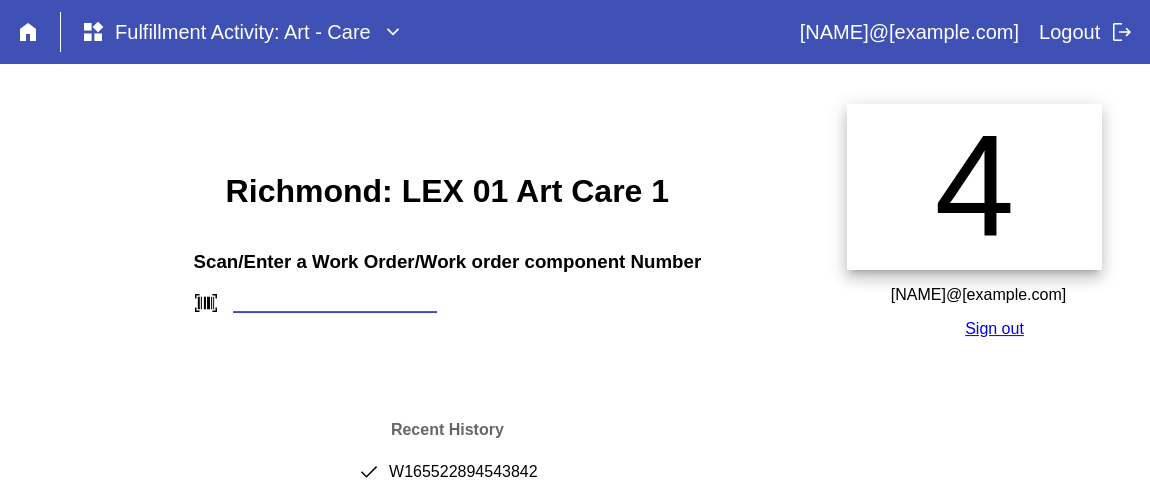 click at bounding box center (335, 302) 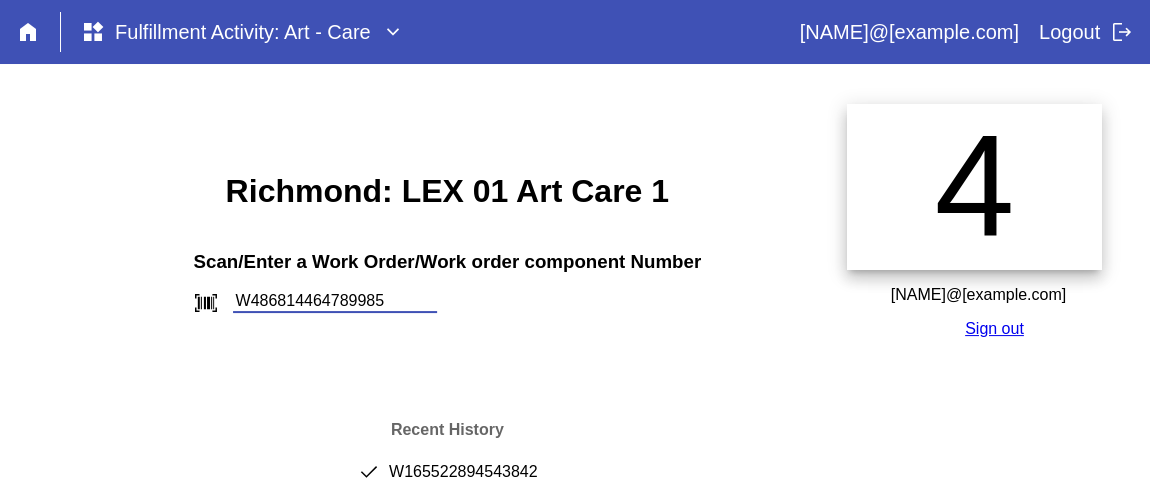 type on "W486814464789985" 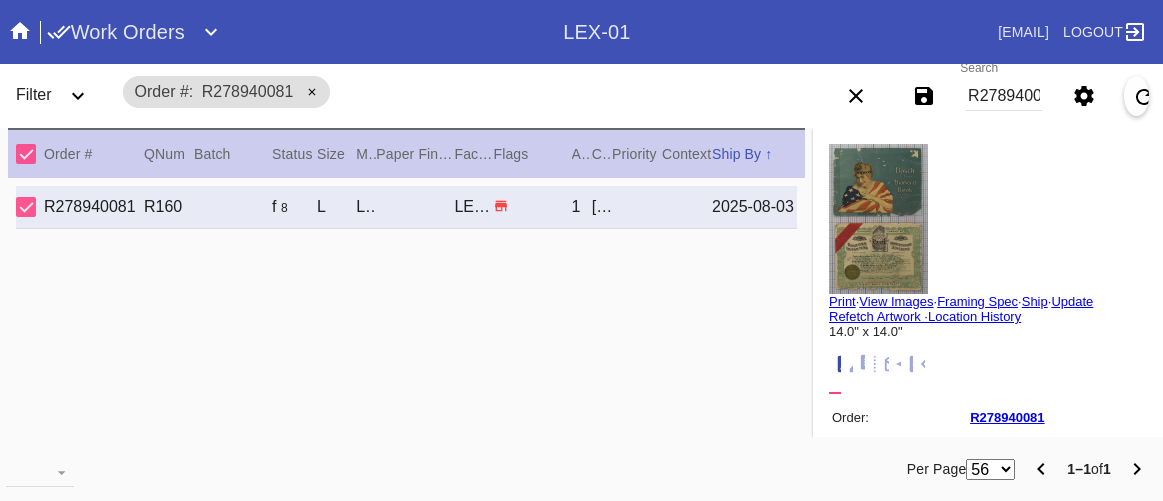 scroll, scrollTop: 0, scrollLeft: 0, axis: both 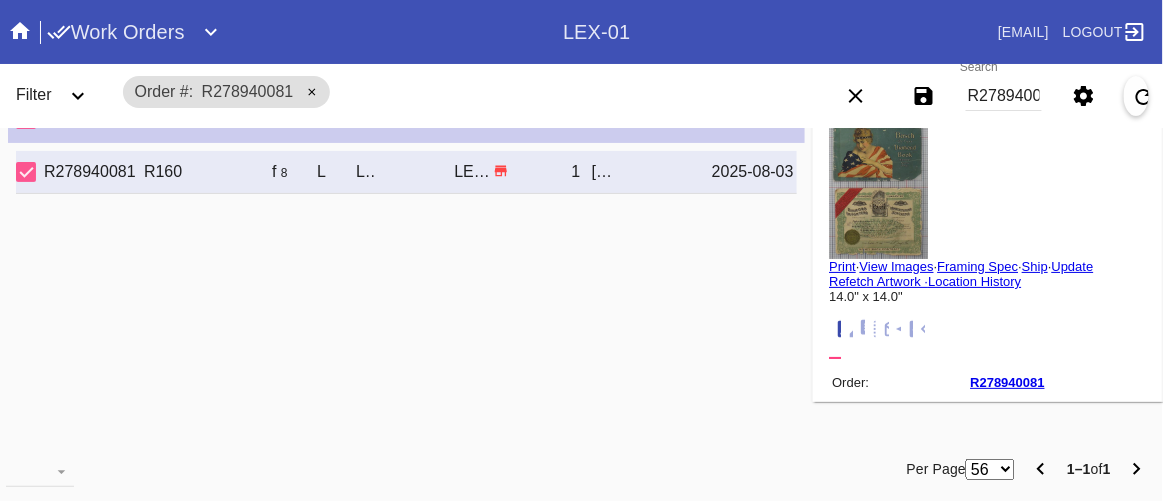click on "R278940081" at bounding box center [1004, 96] 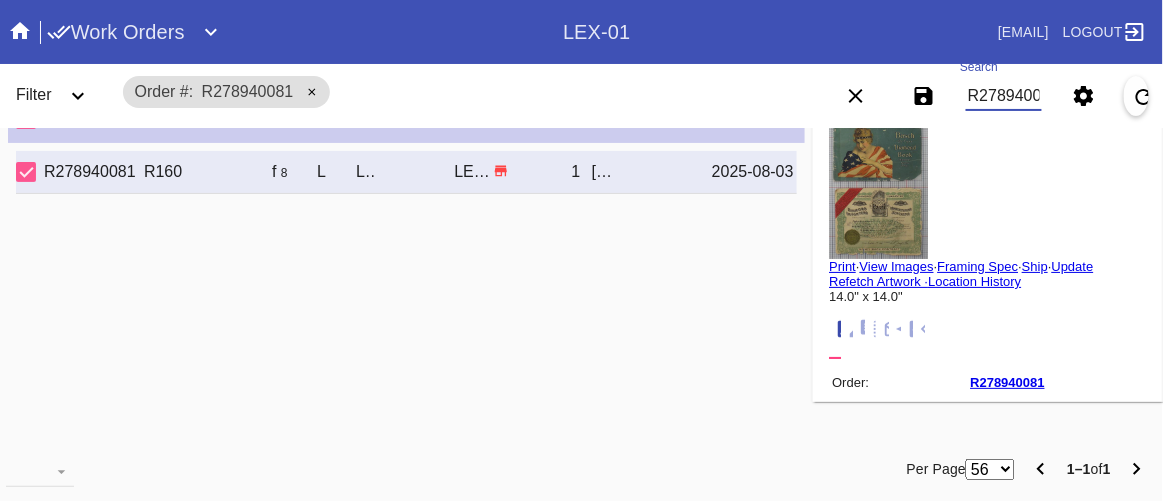 click on "R278940081" at bounding box center (1004, 96) 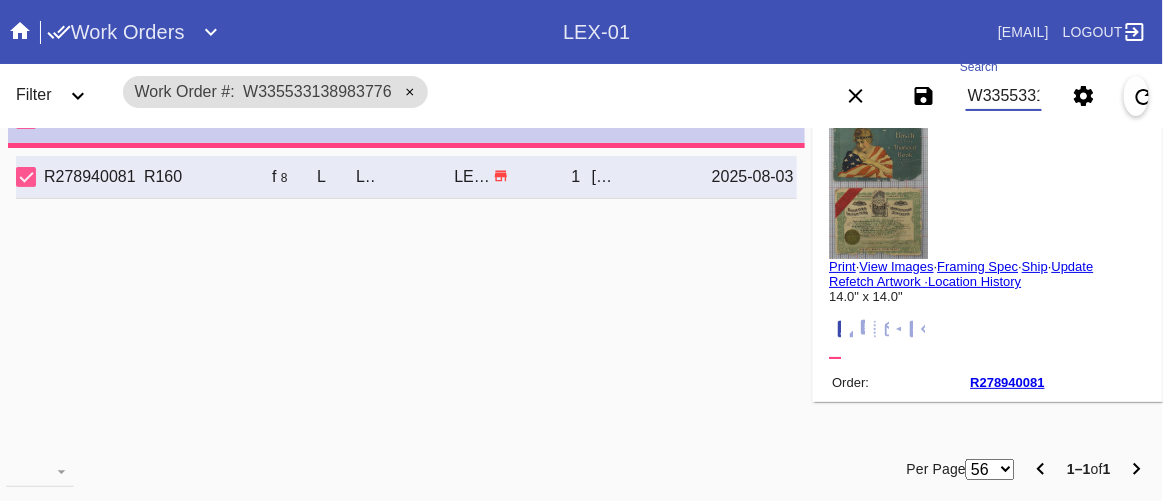 type on "0.0" 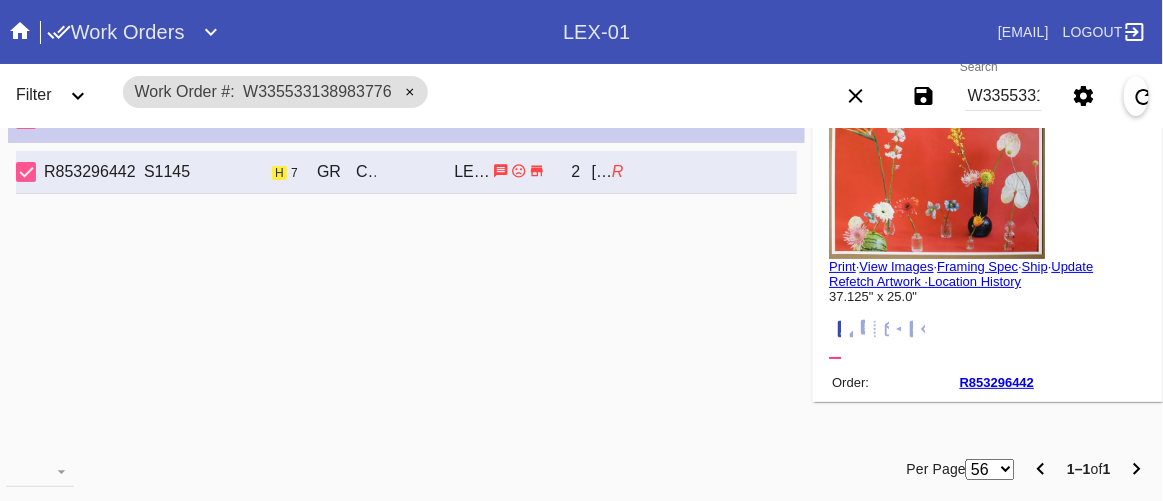 click on "R853296442 S1145 h   7 GR Chelsea / No Mat LEX-01 2 Coco Schramel
R" at bounding box center [406, 290] 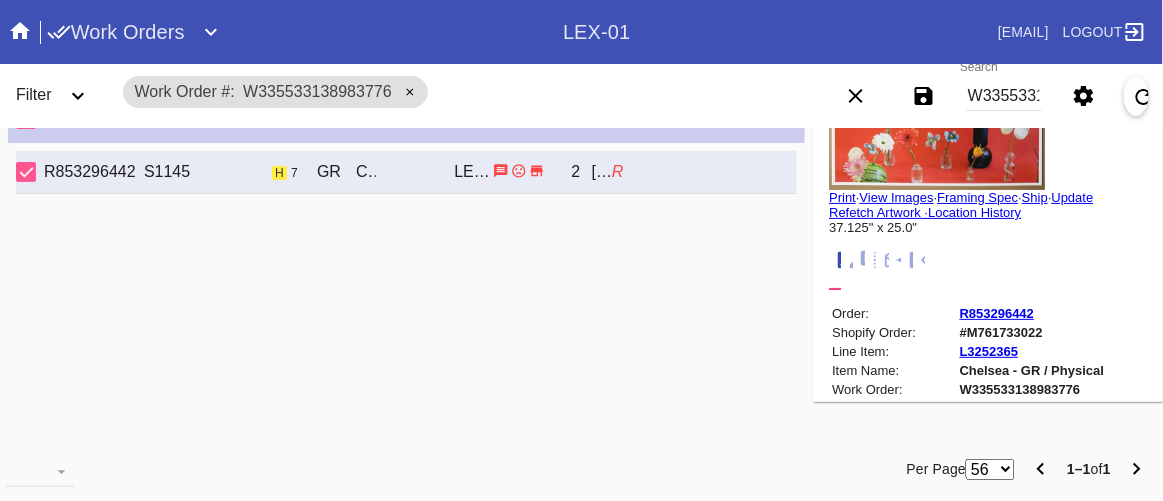 scroll, scrollTop: 0, scrollLeft: 0, axis: both 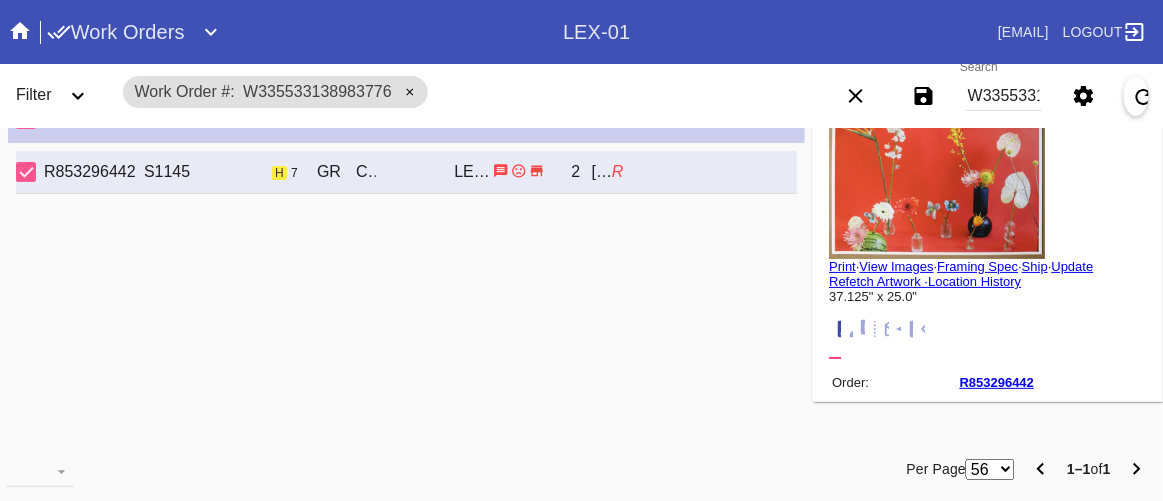 click 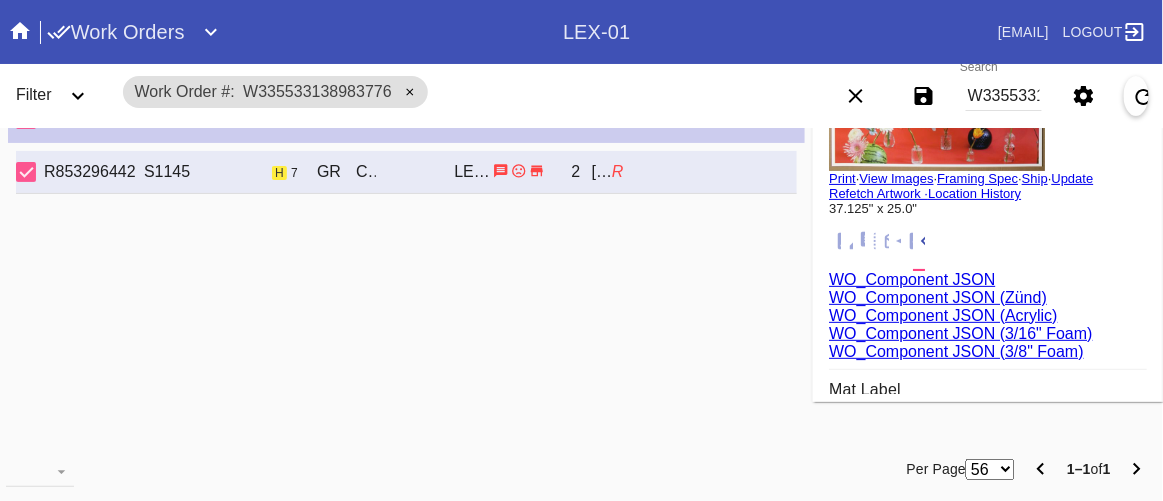 scroll, scrollTop: 64, scrollLeft: 0, axis: vertical 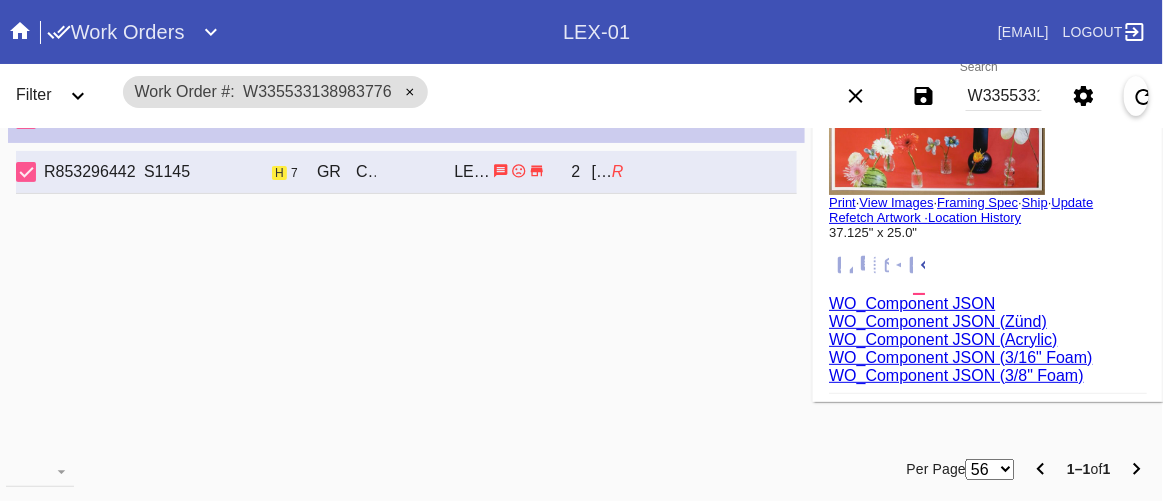 click 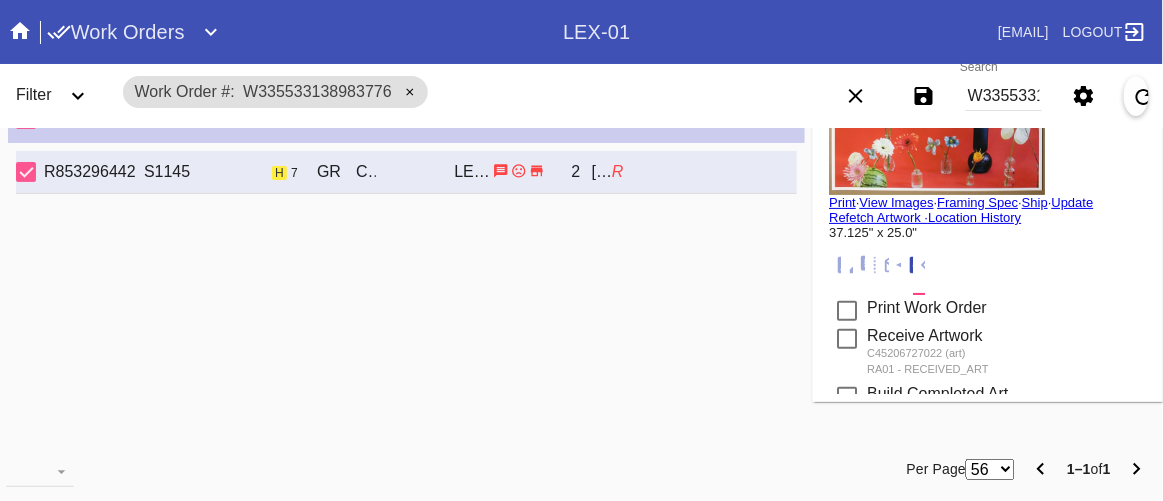 scroll, scrollTop: 317, scrollLeft: 0, axis: vertical 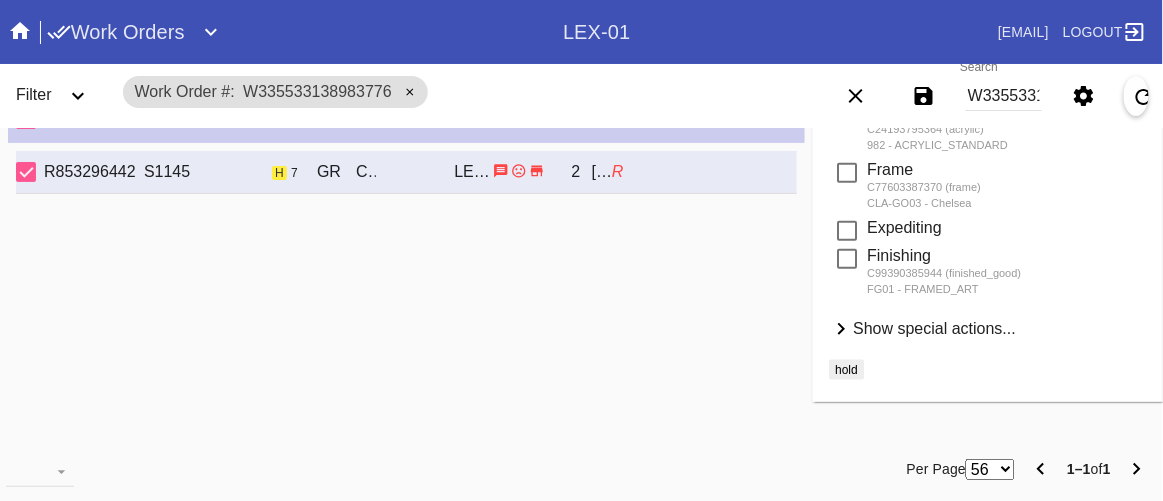 click on "Show special actions..." at bounding box center [934, 328] 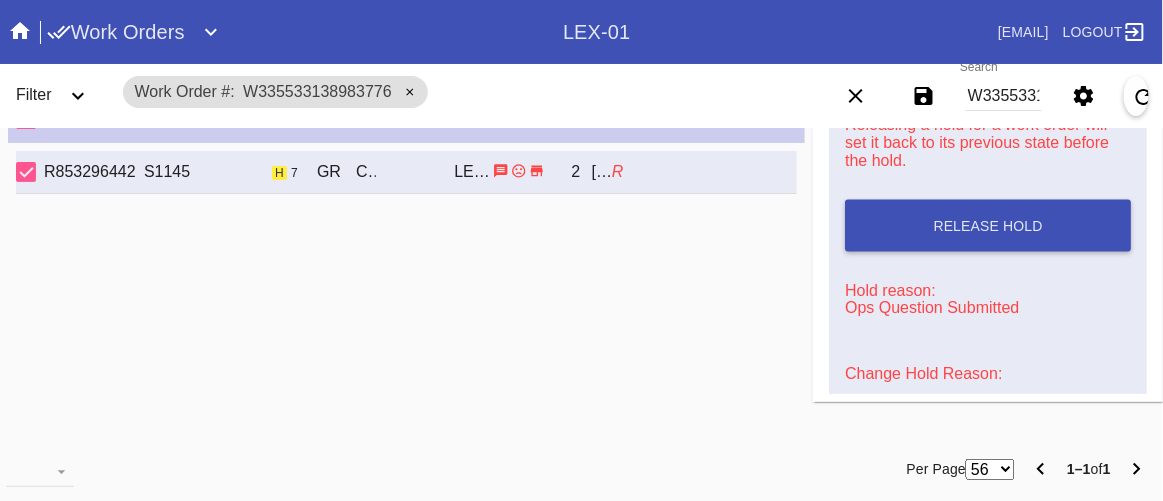 scroll, scrollTop: 799, scrollLeft: 0, axis: vertical 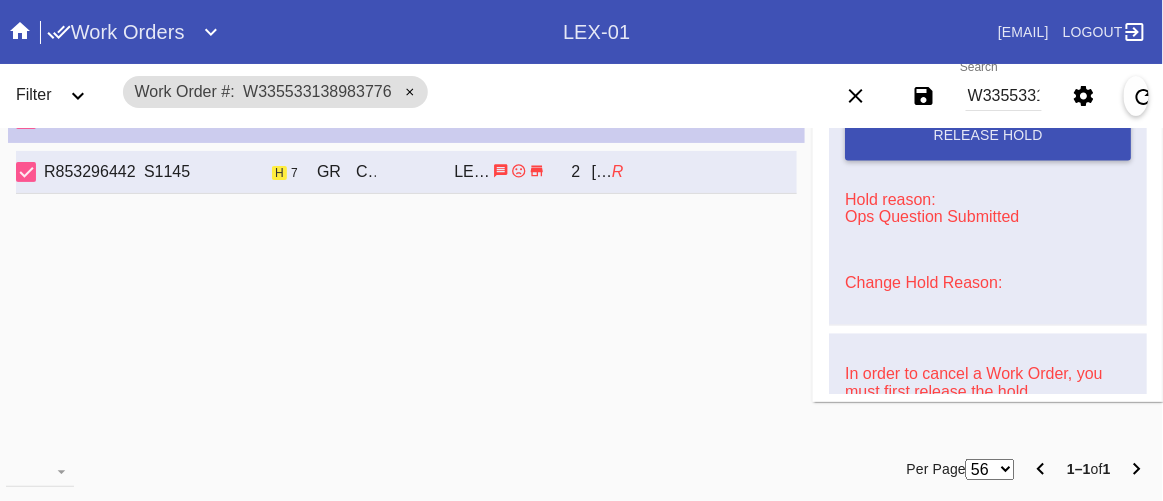 click on "R853296442 S1145 h   7 GR Chelsea / No Mat LEX-01 2 Coco Schramel
R" at bounding box center [406, 290] 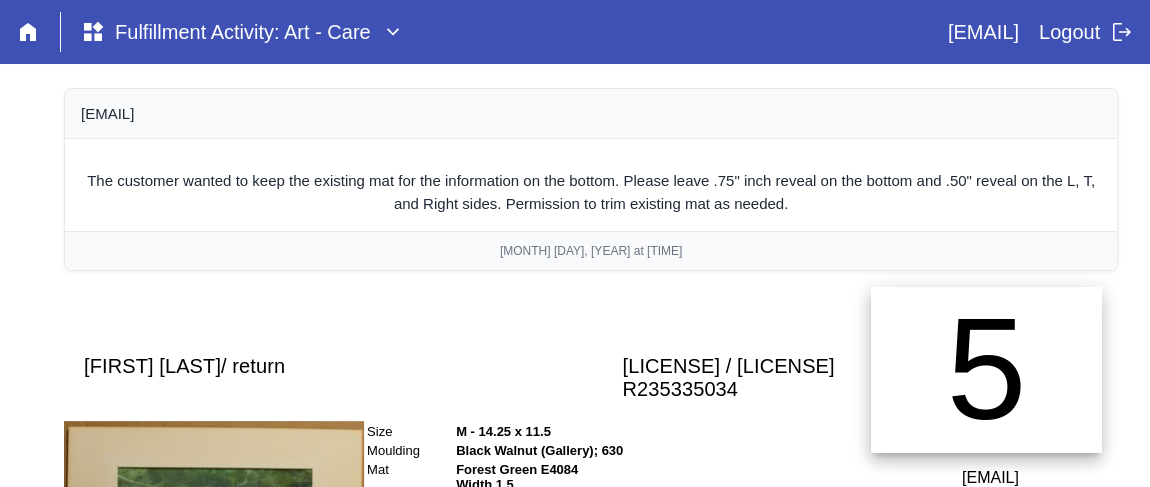 scroll, scrollTop: 517, scrollLeft: 0, axis: vertical 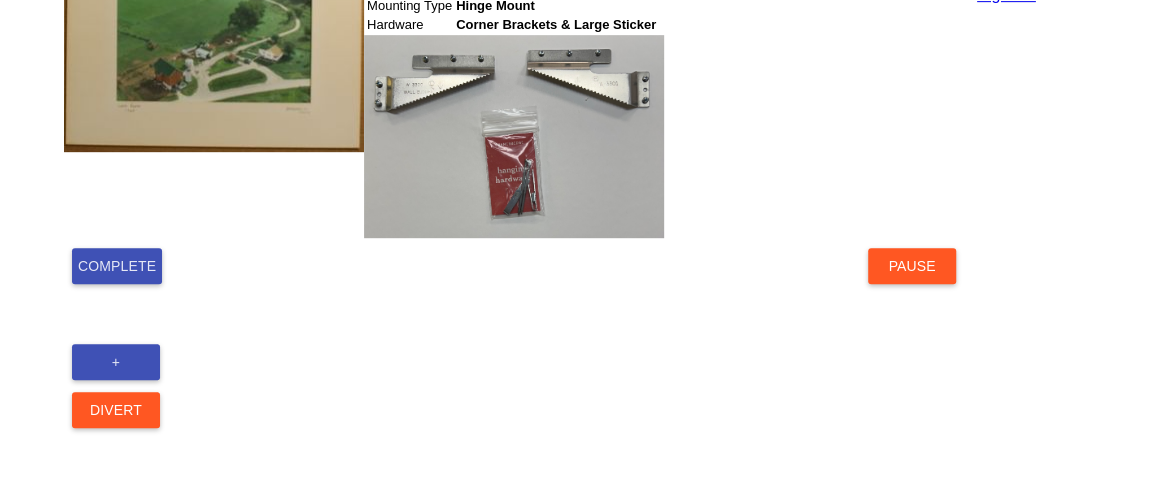 click on "Complete" at bounding box center (117, 266) 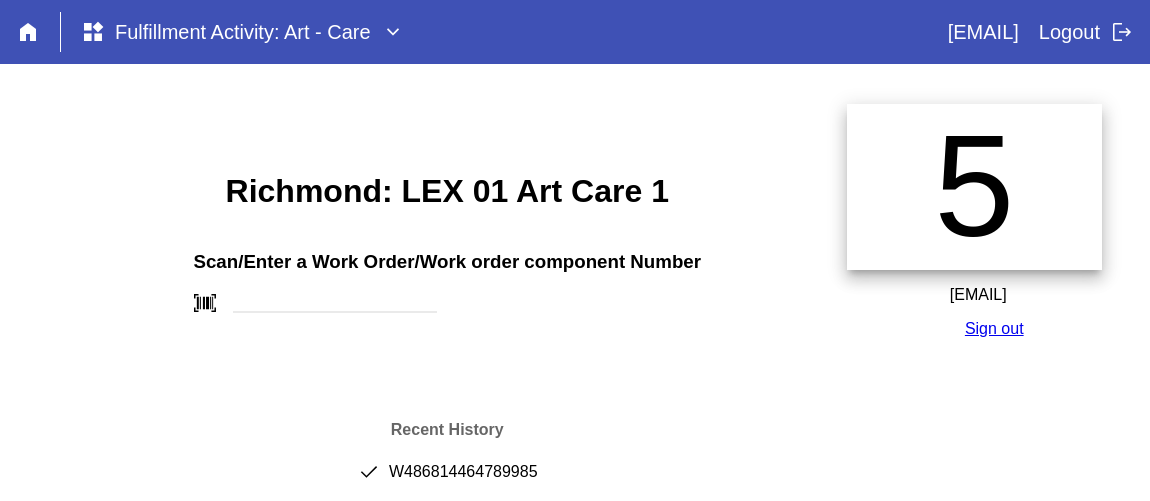 scroll, scrollTop: 0, scrollLeft: 0, axis: both 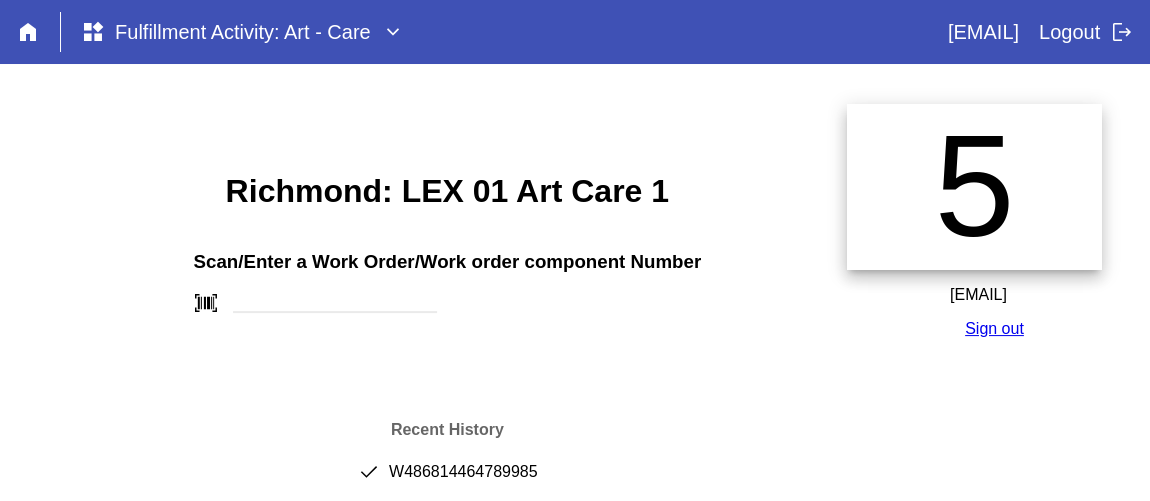 click on "done W486814464789985" at bounding box center (447, 480) 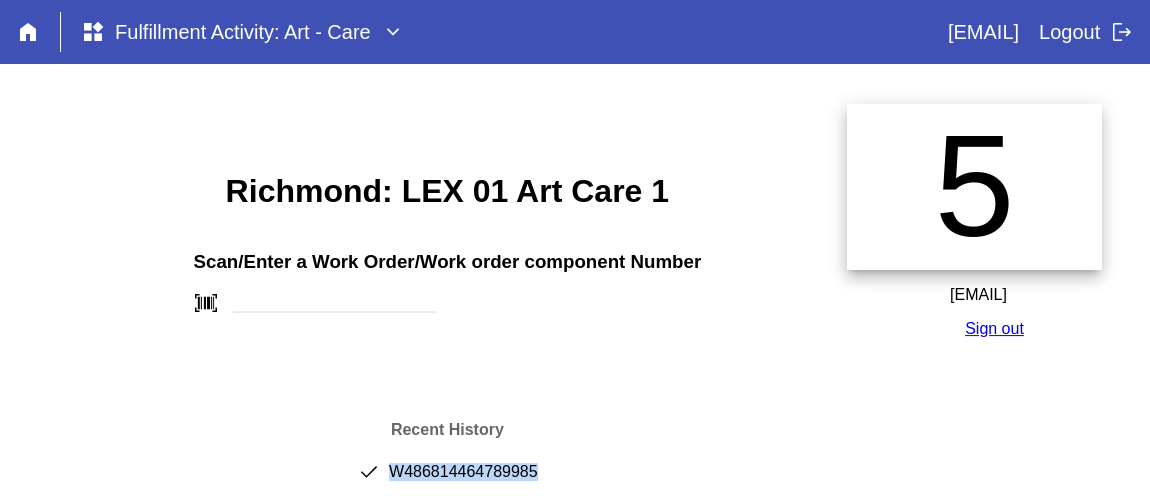 click on "done W486814464789985" at bounding box center [447, 480] 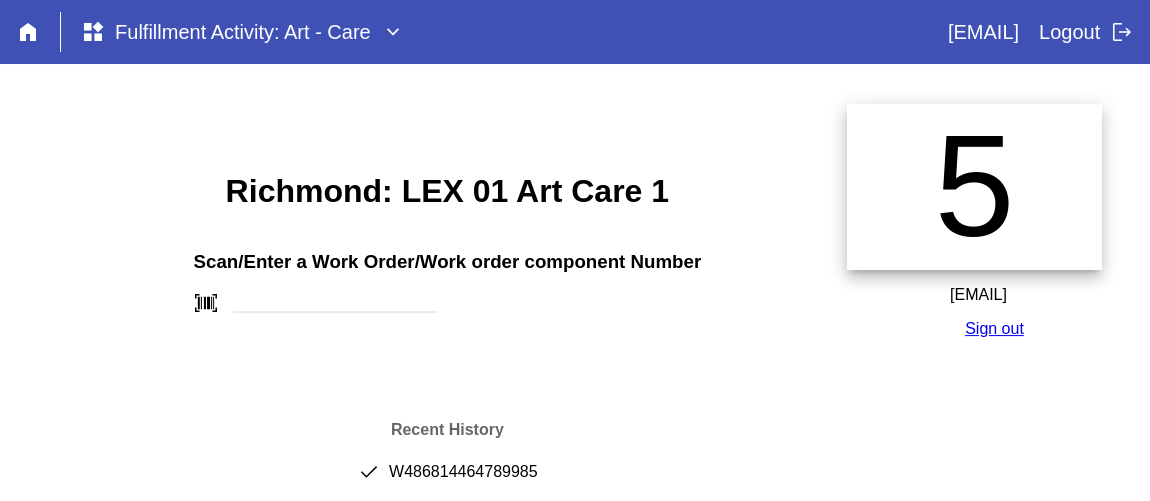 click at bounding box center (335, 305) 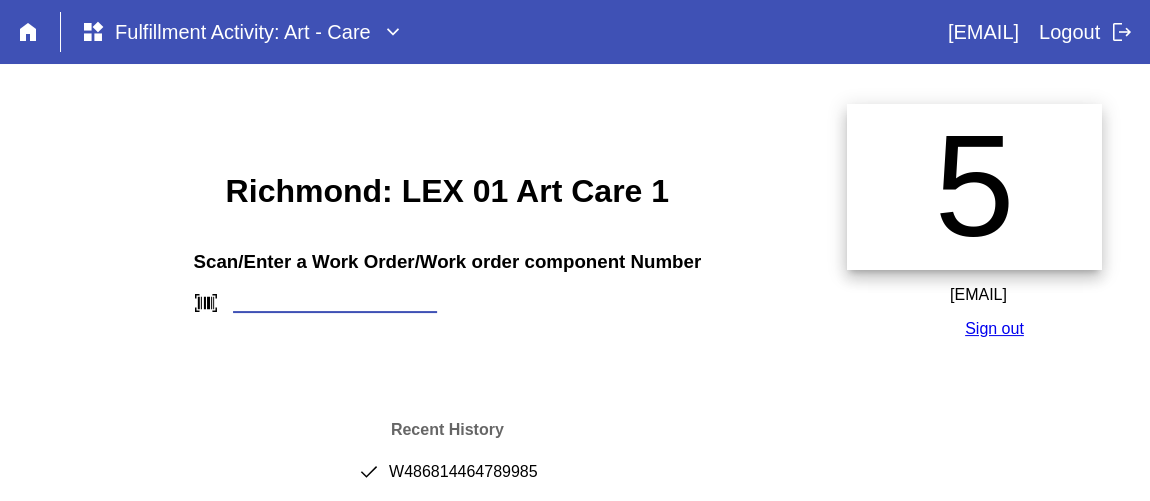 click at bounding box center [335, 302] 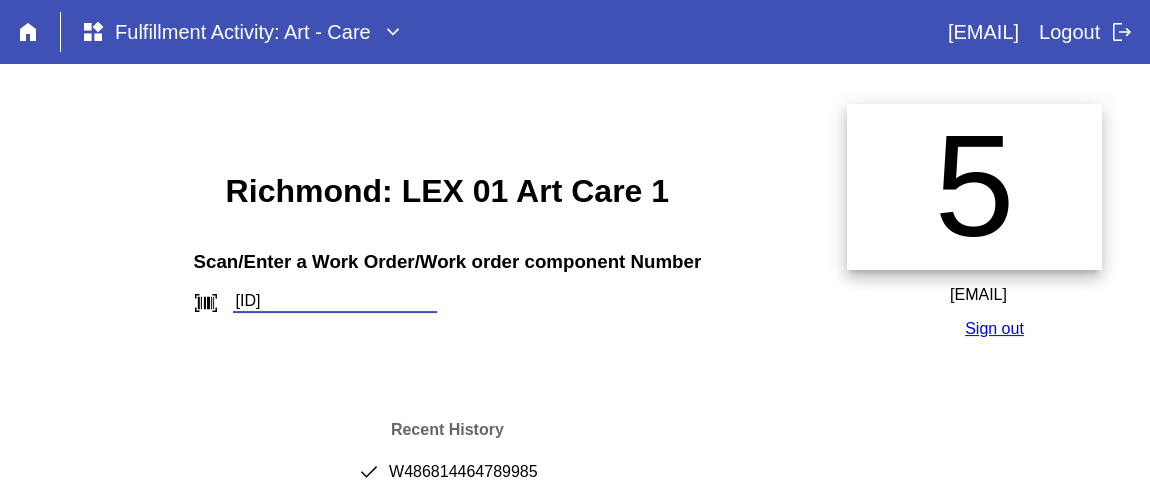type on "W405994918011901" 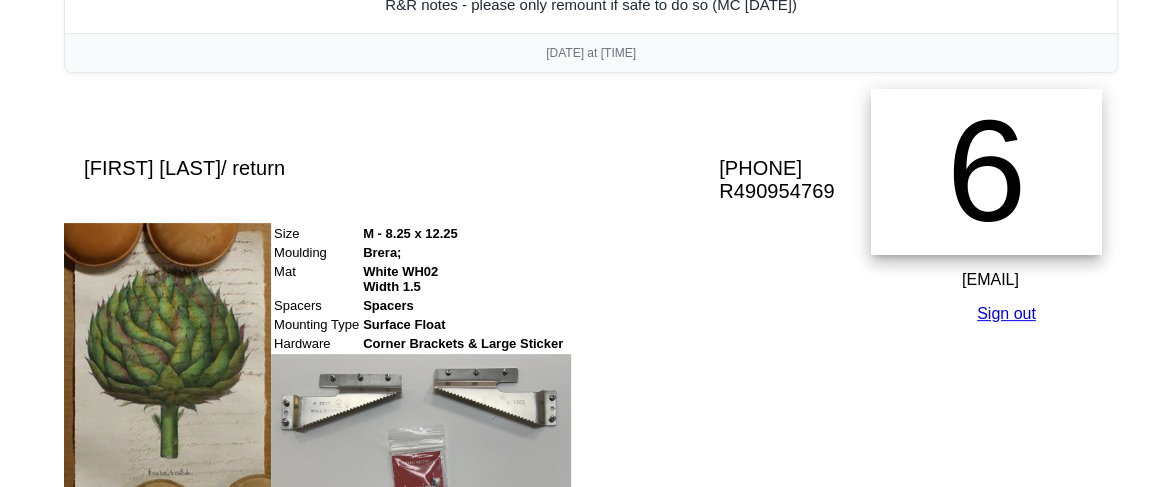 scroll, scrollTop: 495, scrollLeft: 0, axis: vertical 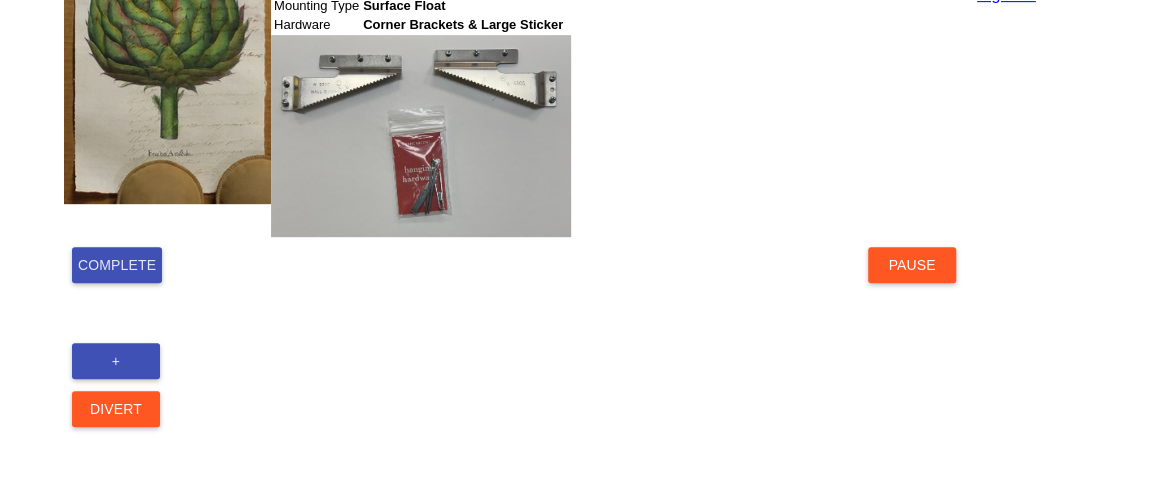 click on "Complete" at bounding box center (117, 265) 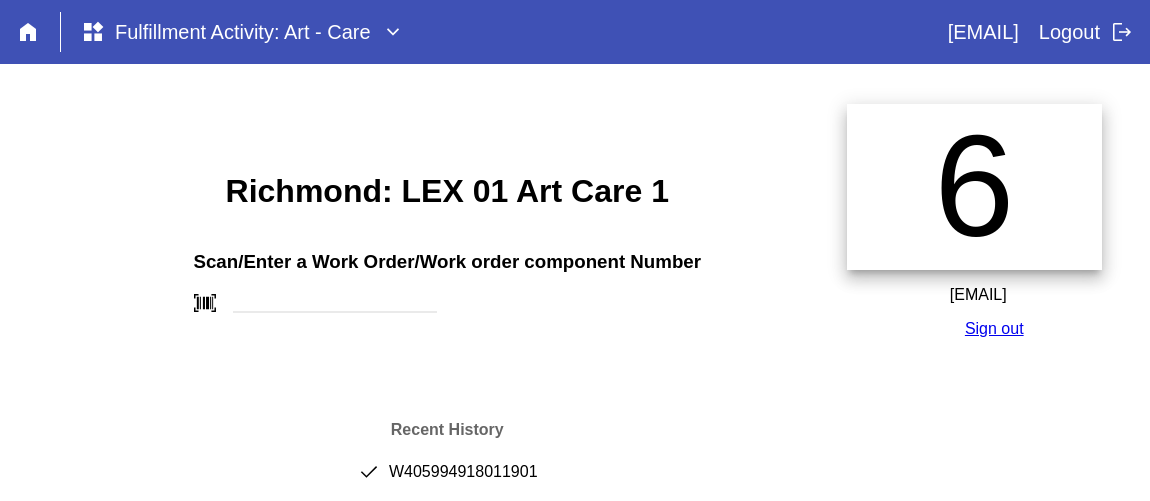 scroll, scrollTop: 0, scrollLeft: 0, axis: both 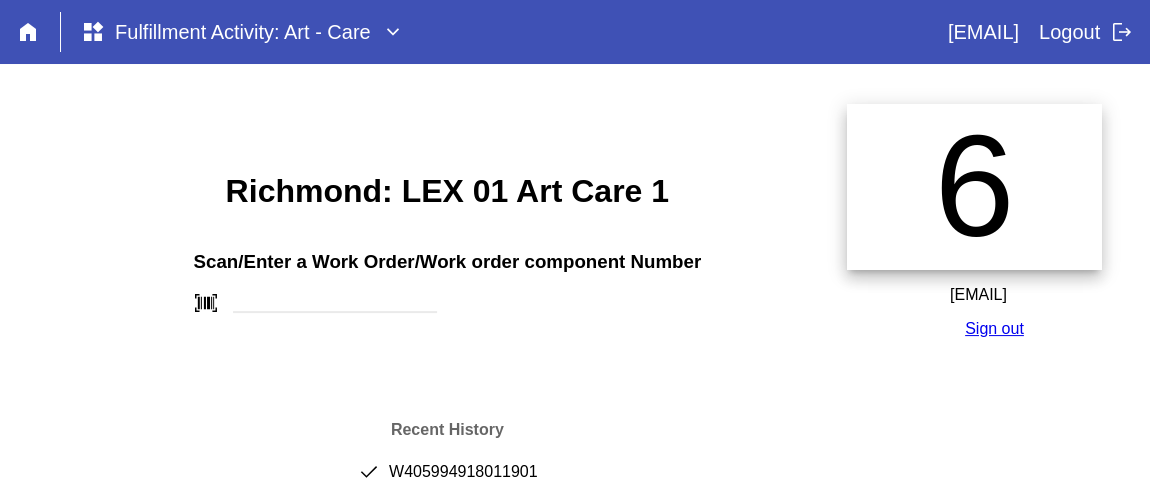click on "done W405994918011901" at bounding box center [447, 480] 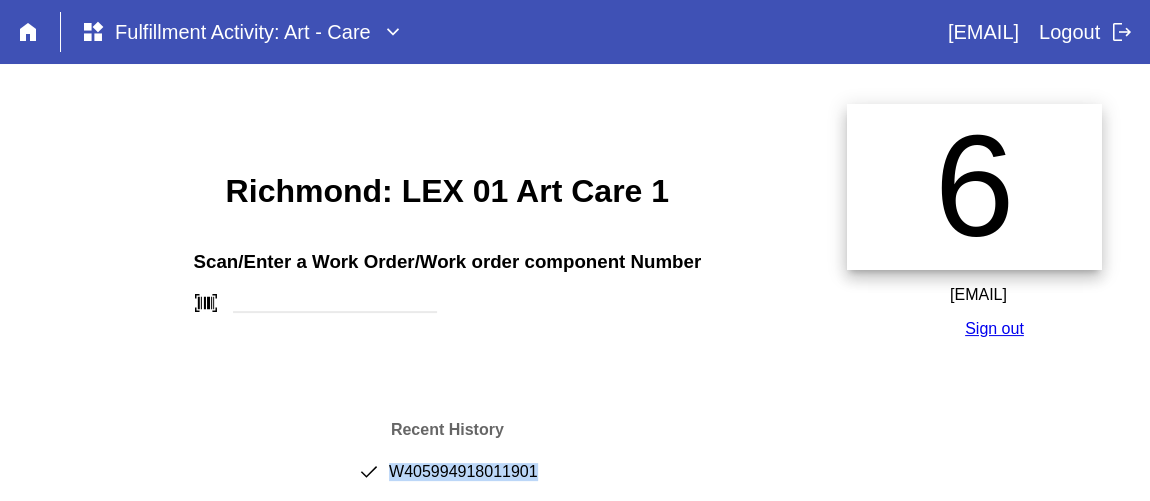 click on "done W405994918011901" at bounding box center [447, 480] 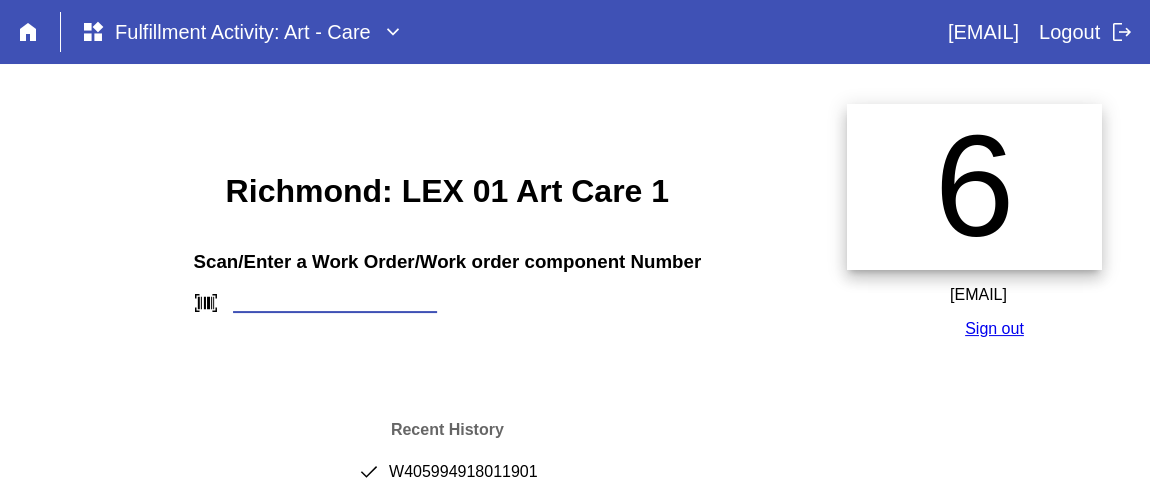 click at bounding box center (335, 302) 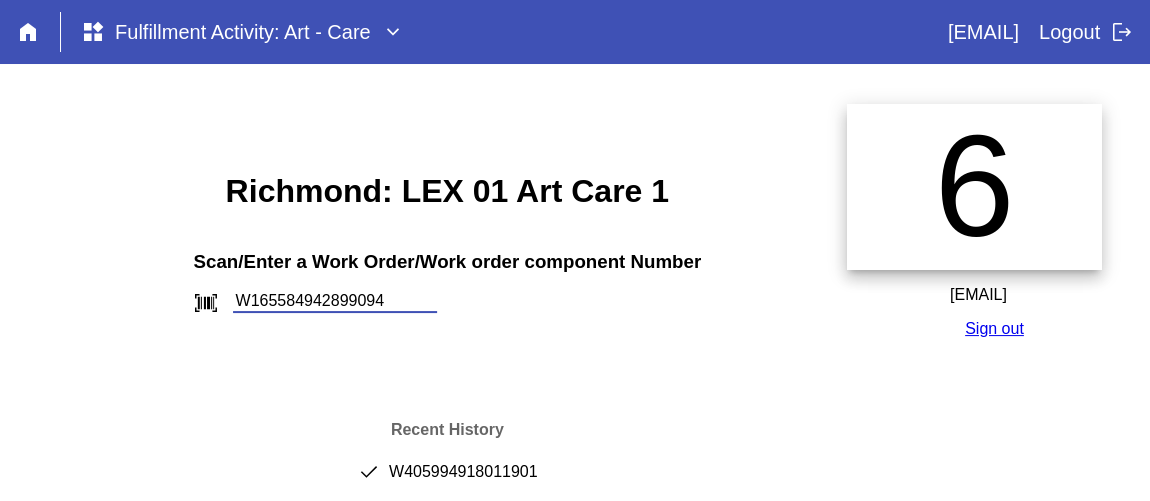 type on "W165584942899094" 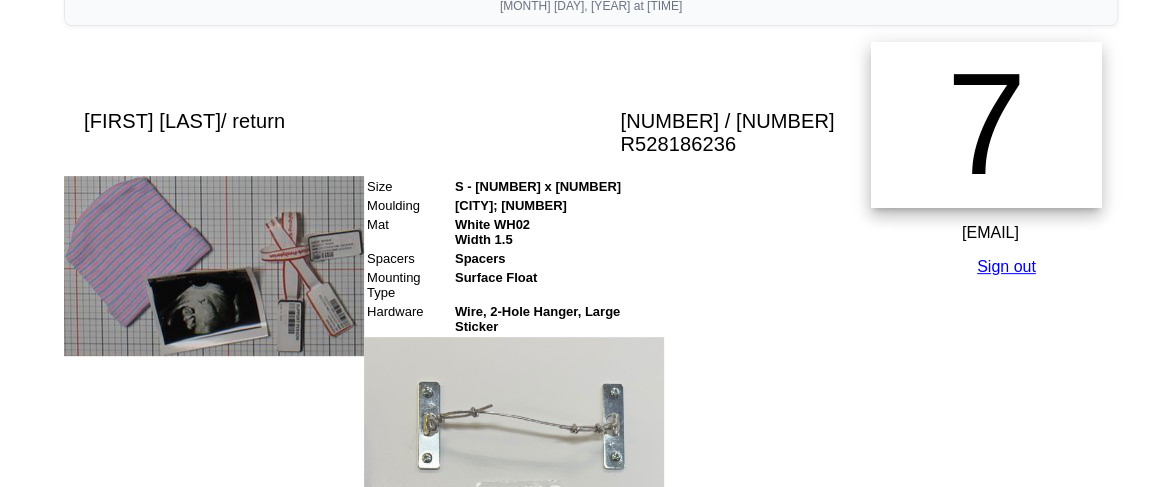 scroll, scrollTop: 545, scrollLeft: 0, axis: vertical 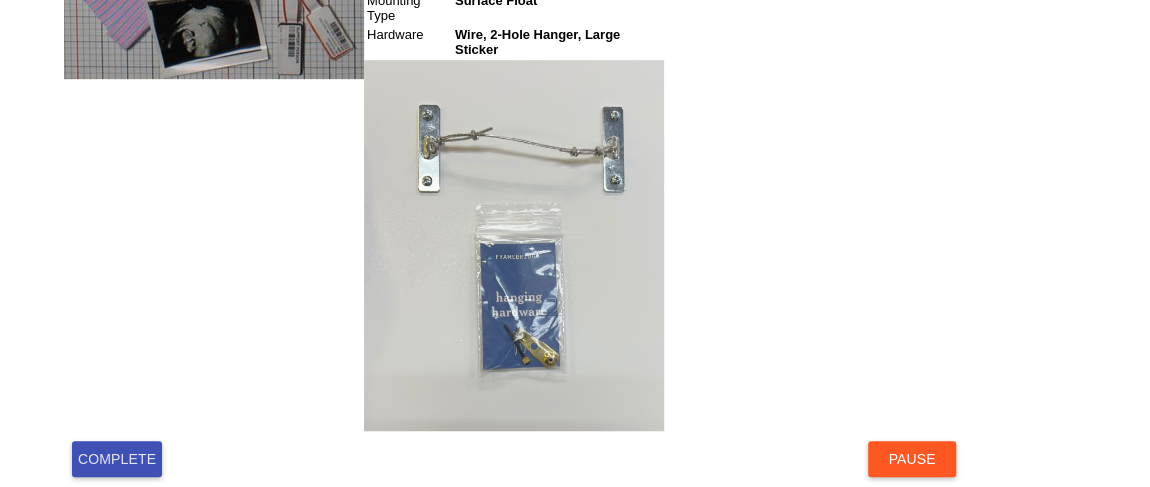 click on "Complete" at bounding box center (117, 459) 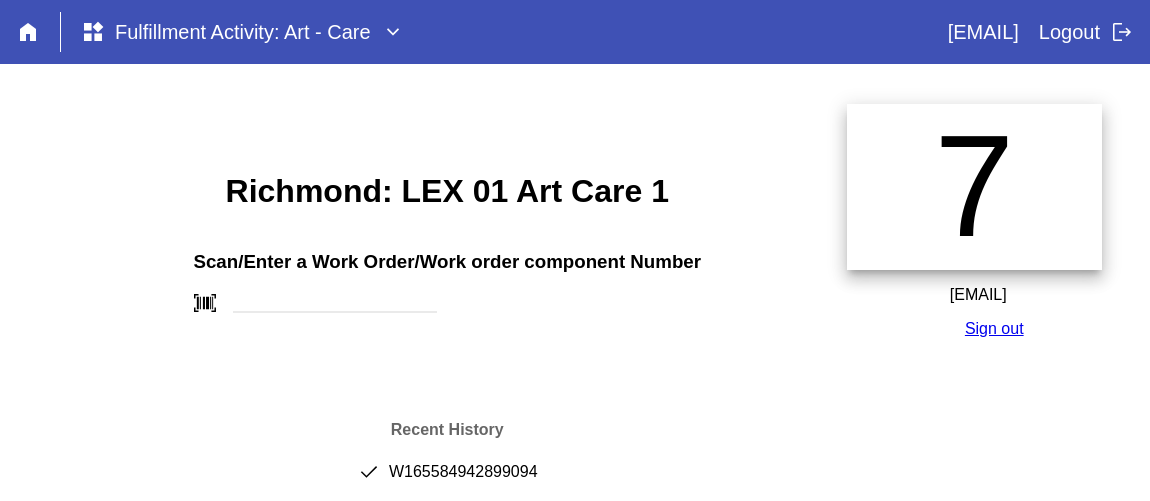 scroll, scrollTop: 0, scrollLeft: 0, axis: both 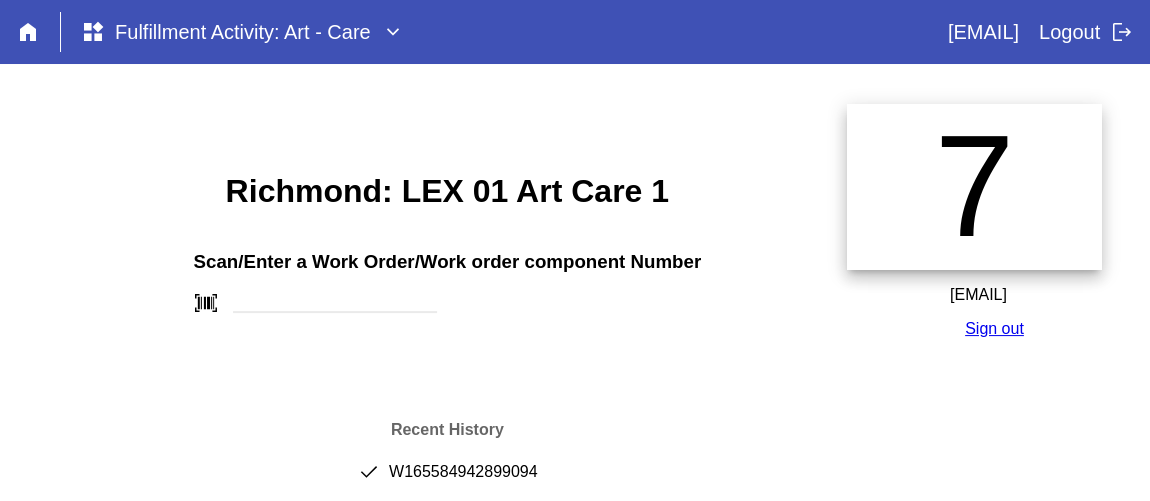 click on "done W165584942899094" at bounding box center (447, 480) 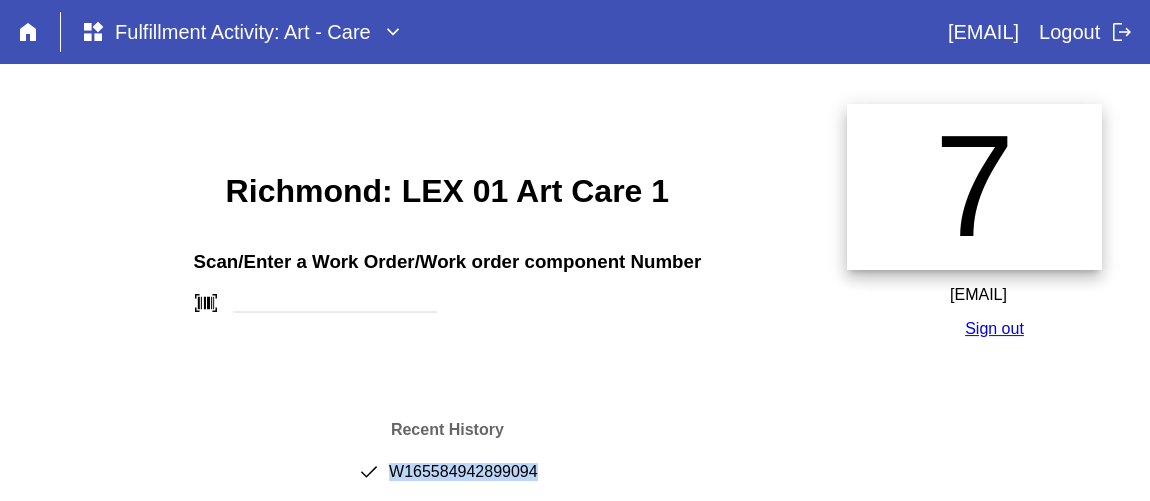 click on "done W165584942899094" at bounding box center [447, 480] 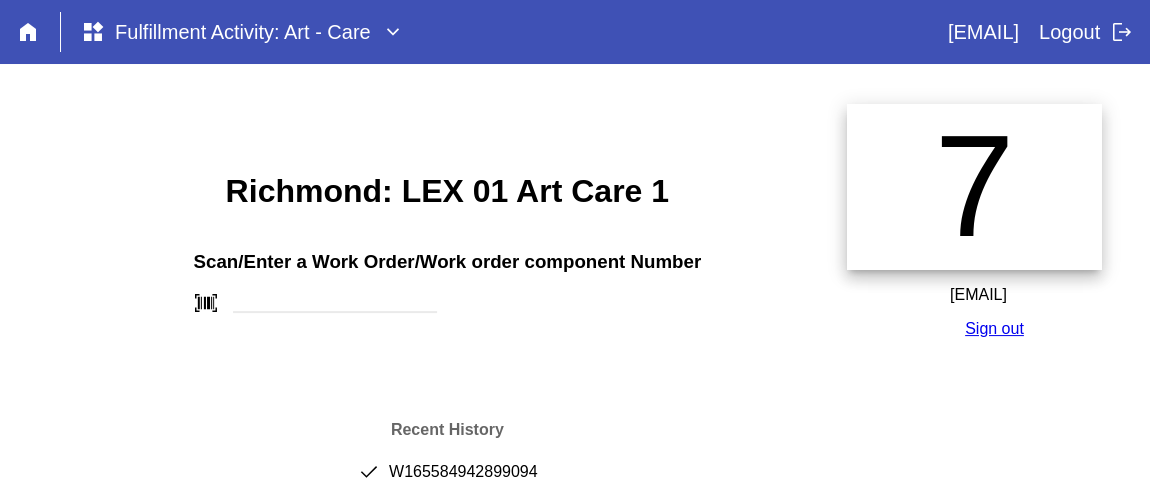 click on "Richmond: LEX 01 Art Care 1" at bounding box center (447, 191) 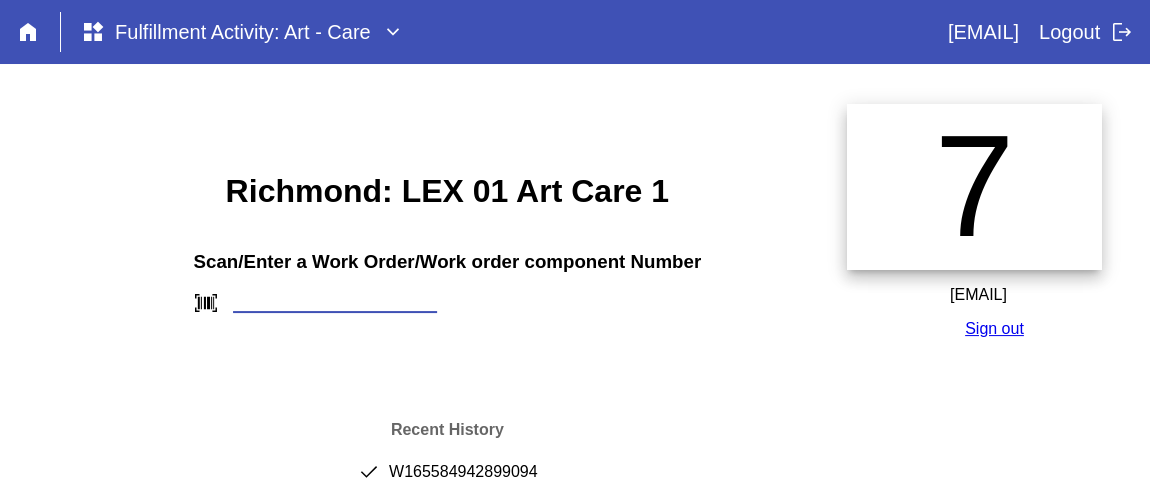 click at bounding box center [335, 302] 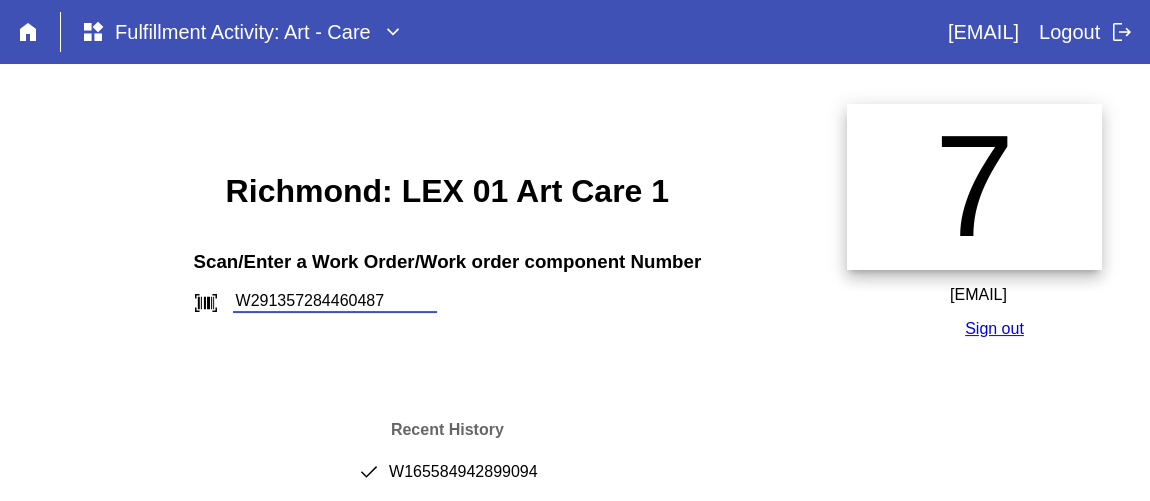 type on "W291357284460487" 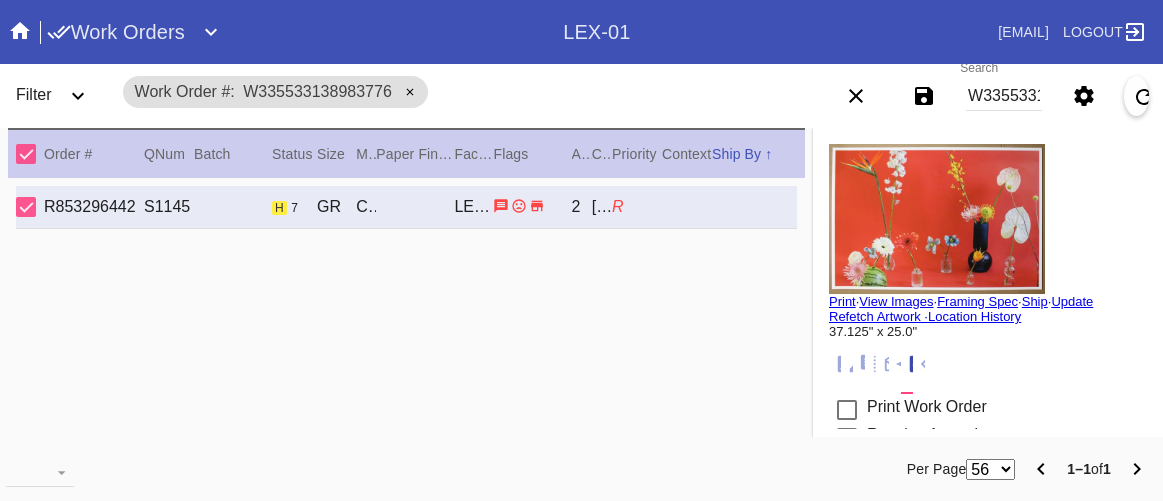 scroll, scrollTop: 0, scrollLeft: 0, axis: both 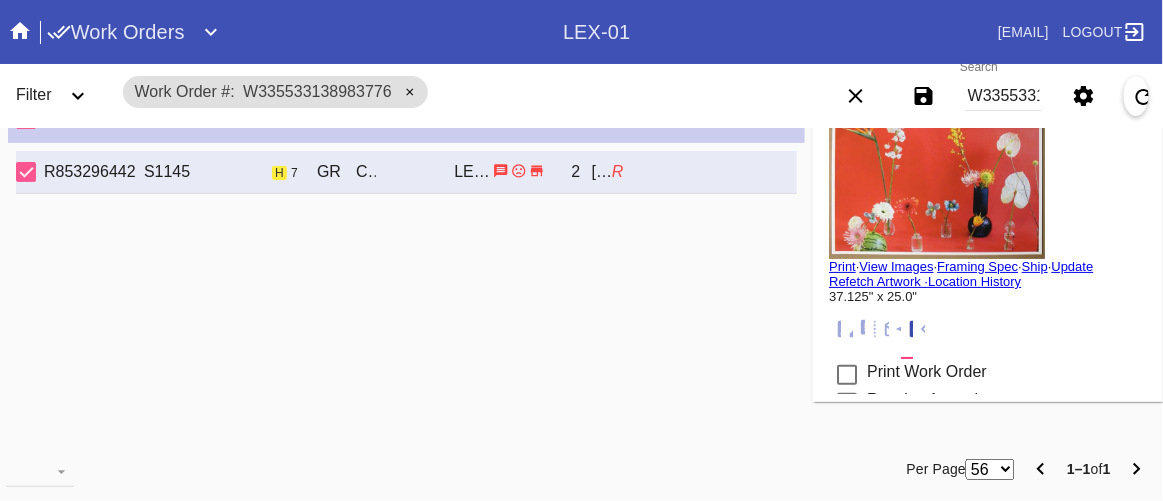 click on "R853296442 S1145 h   7 GR Chelsea / No Mat LEX-01 2 Coco Schramel
R" at bounding box center (406, 172) 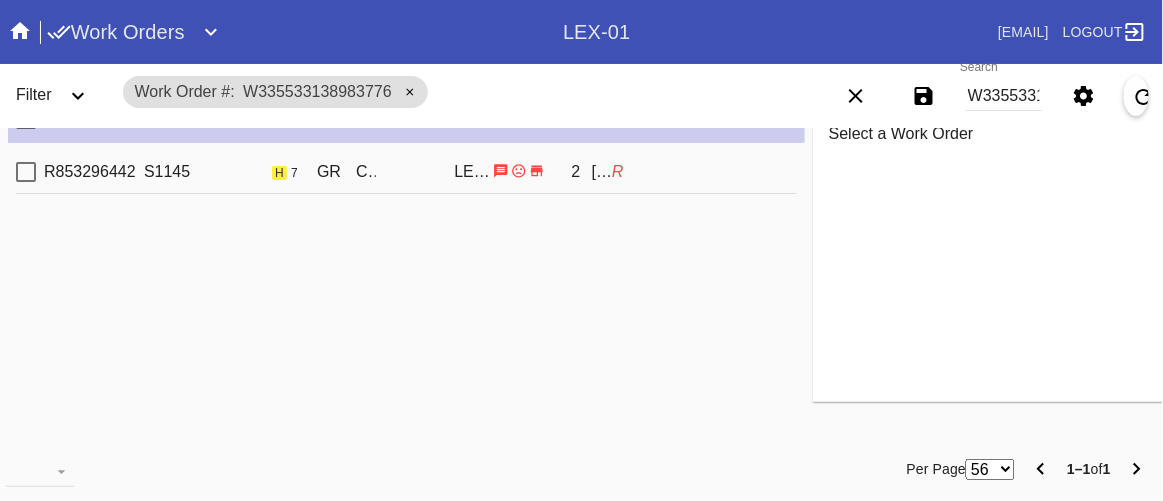 click on "R853296442 S1145 h   7 GR Chelsea / No Mat LEX-01 2 Coco Schramel
R" at bounding box center (406, 172) 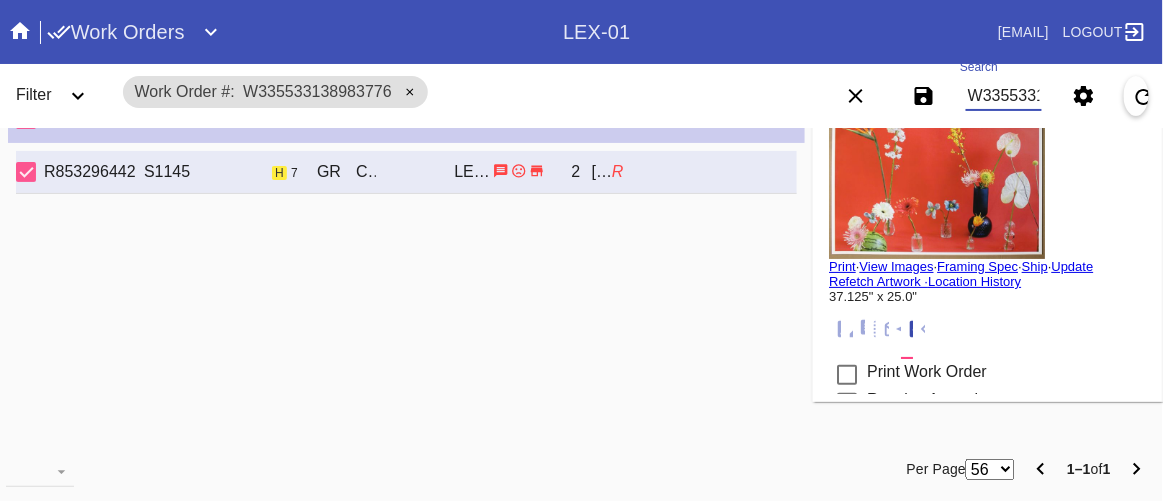 click on "W335533138983776" at bounding box center (1004, 96) 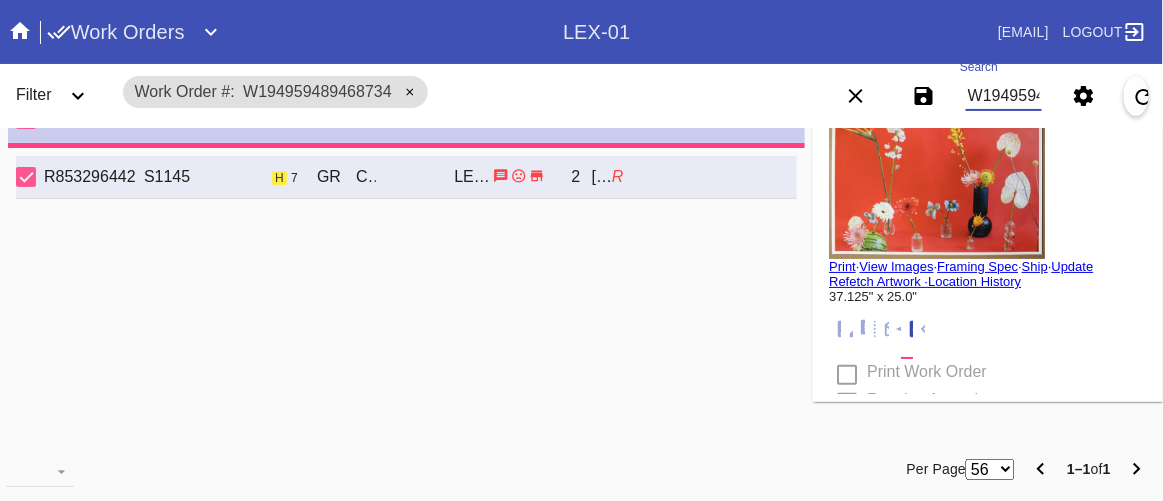 type on "1.3125" 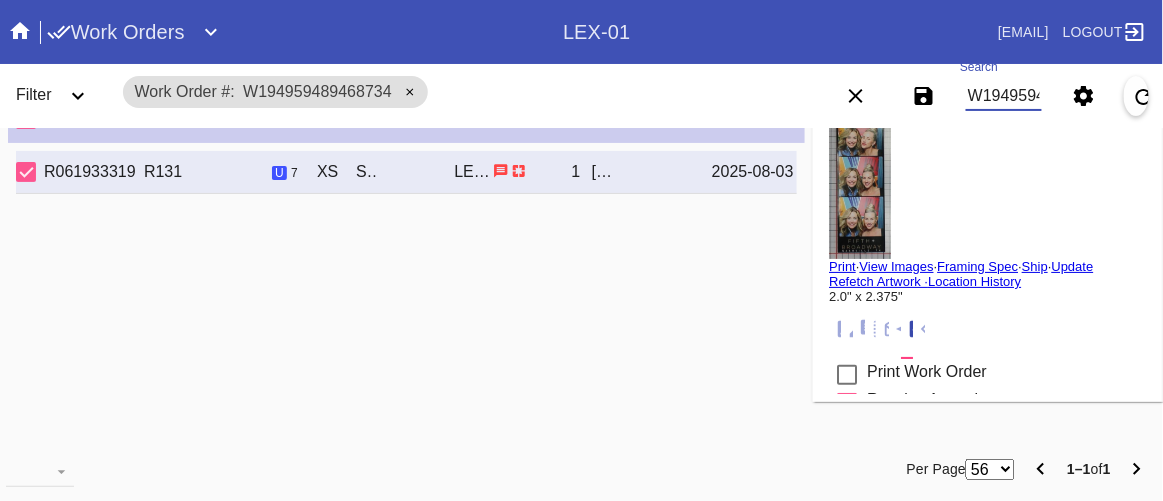 click at bounding box center [860, 184] 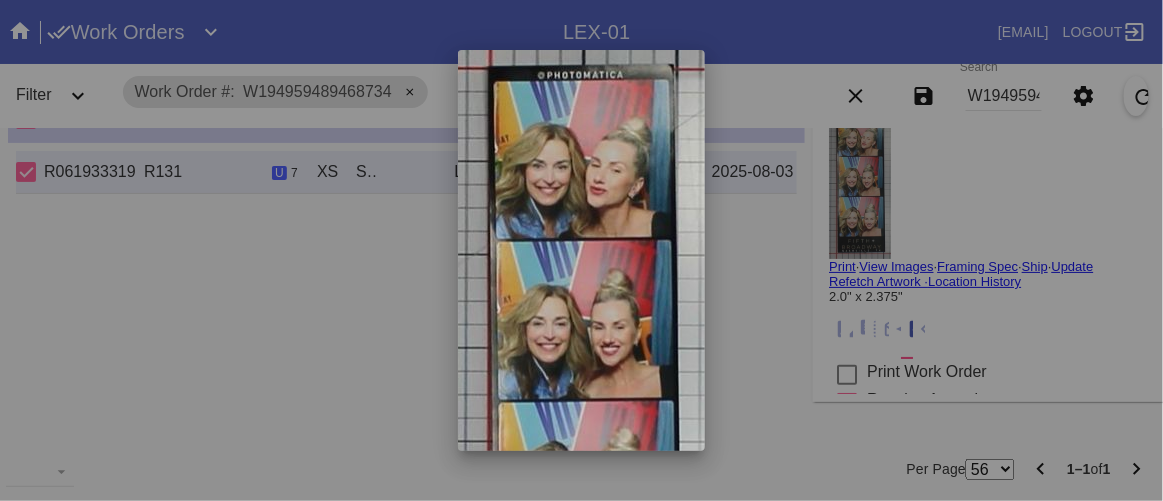 click at bounding box center [581, 250] 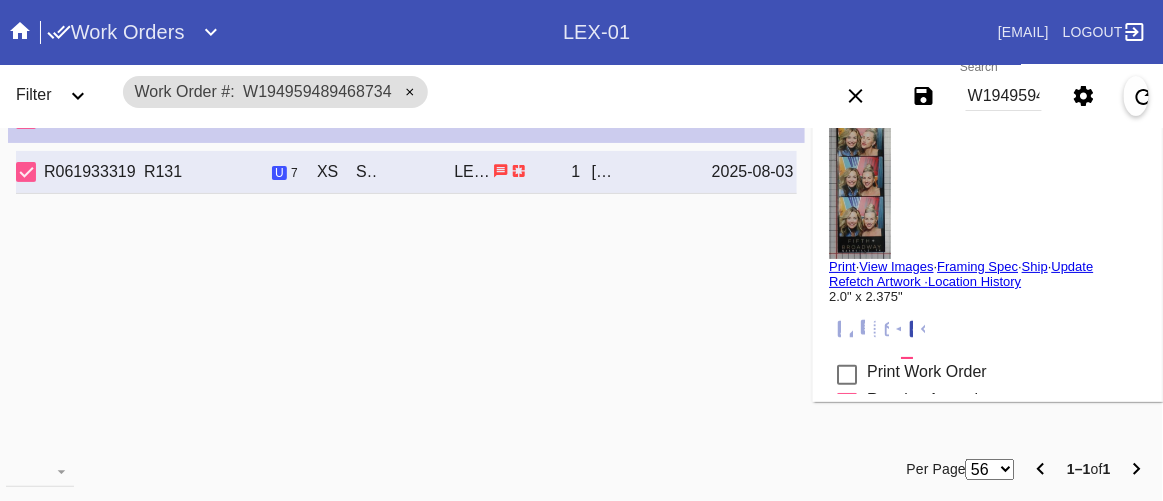click on "View Images" at bounding box center [896, 266] 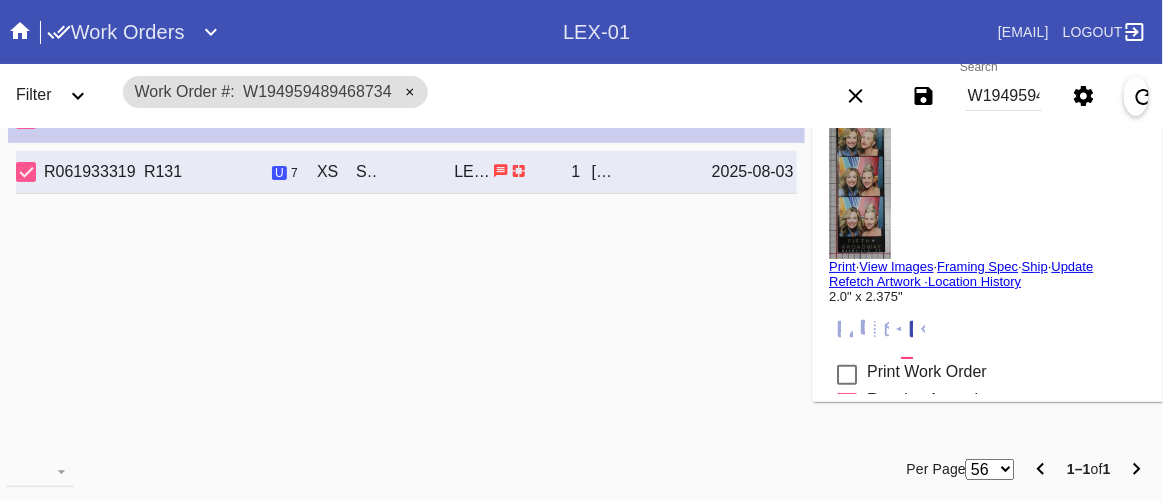 click on "W194959489468734" at bounding box center [1004, 96] 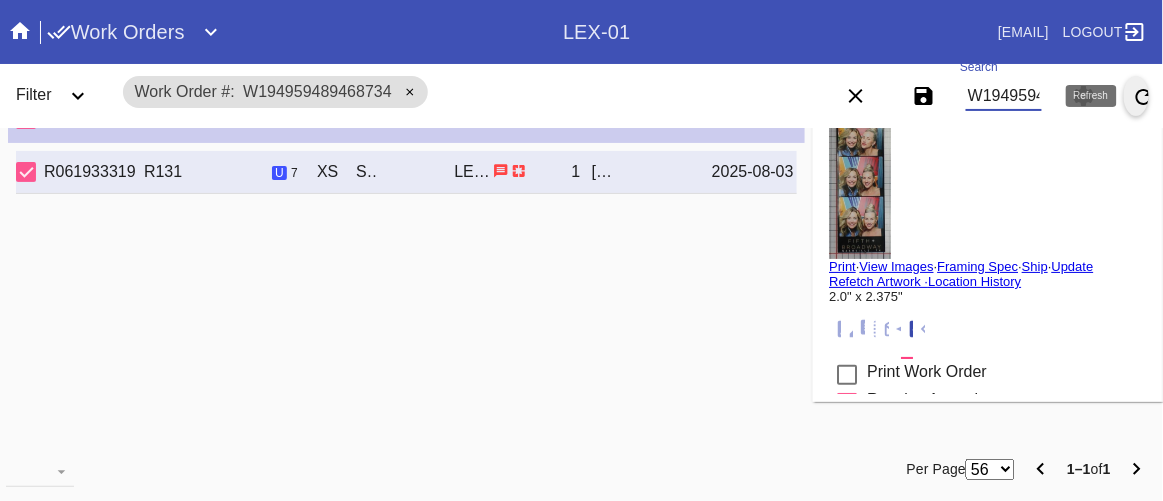 type on "W291357284460487" 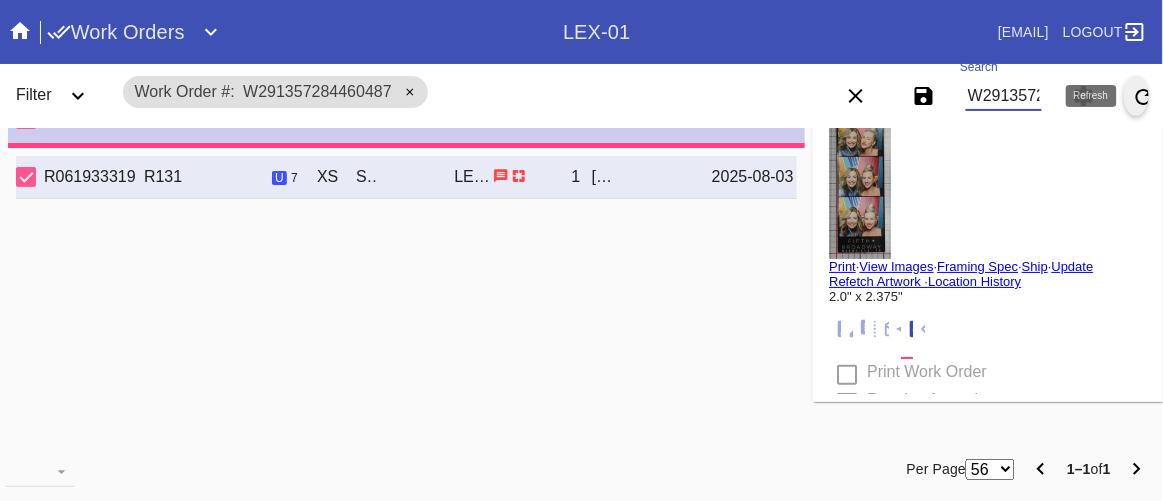 type on "1.5" 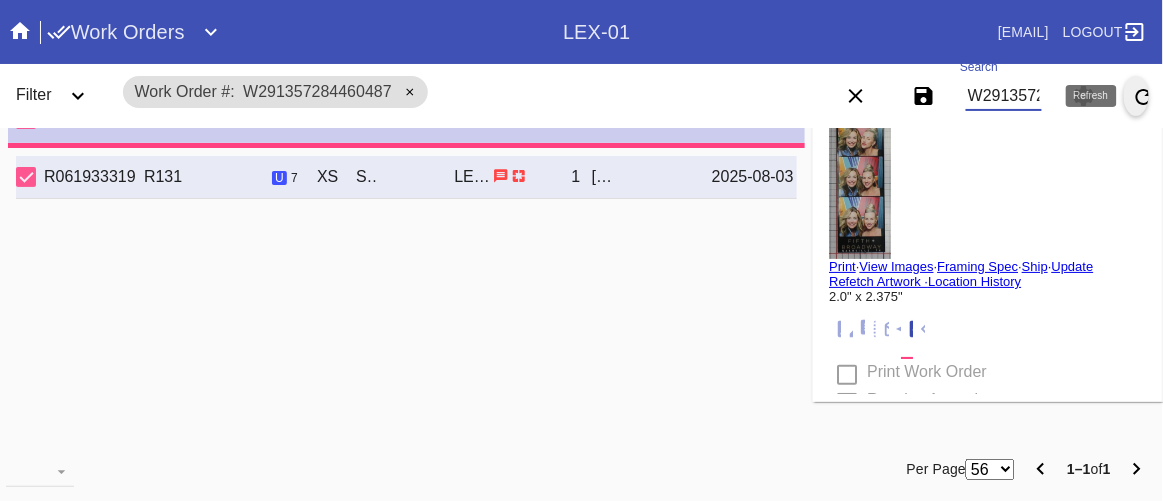 type on "1.5" 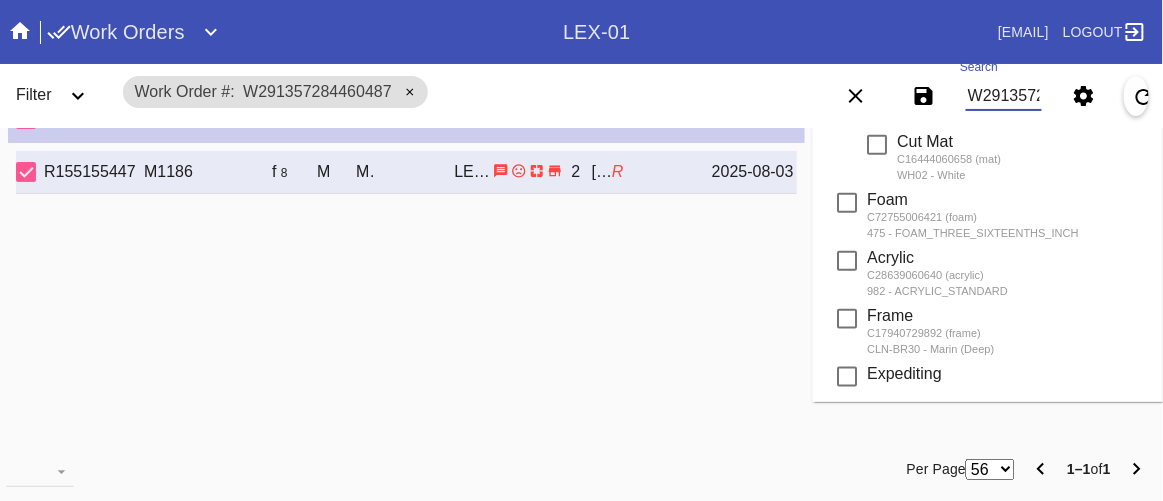 scroll, scrollTop: 636, scrollLeft: 0, axis: vertical 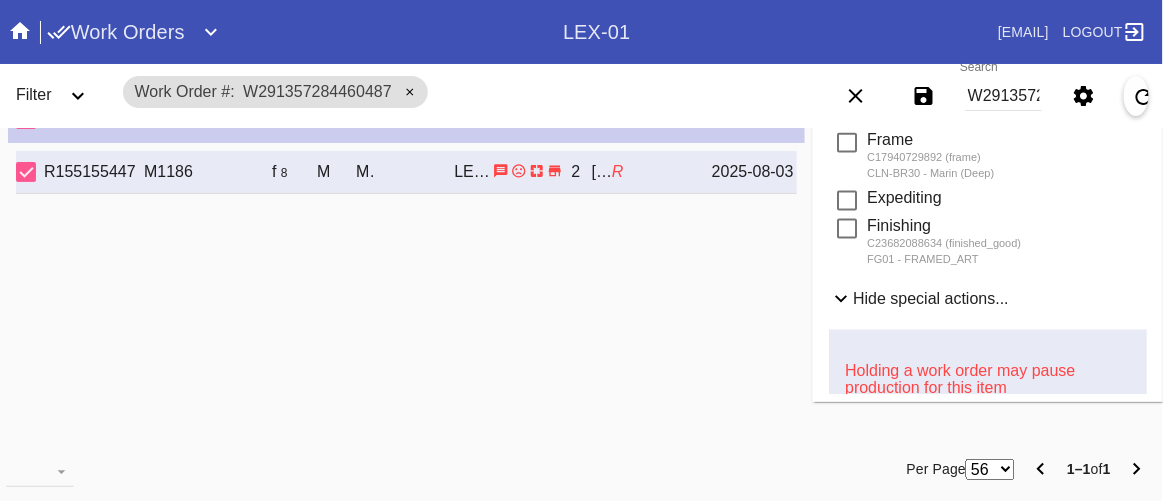click on "Hide special actions..." at bounding box center [931, 298] 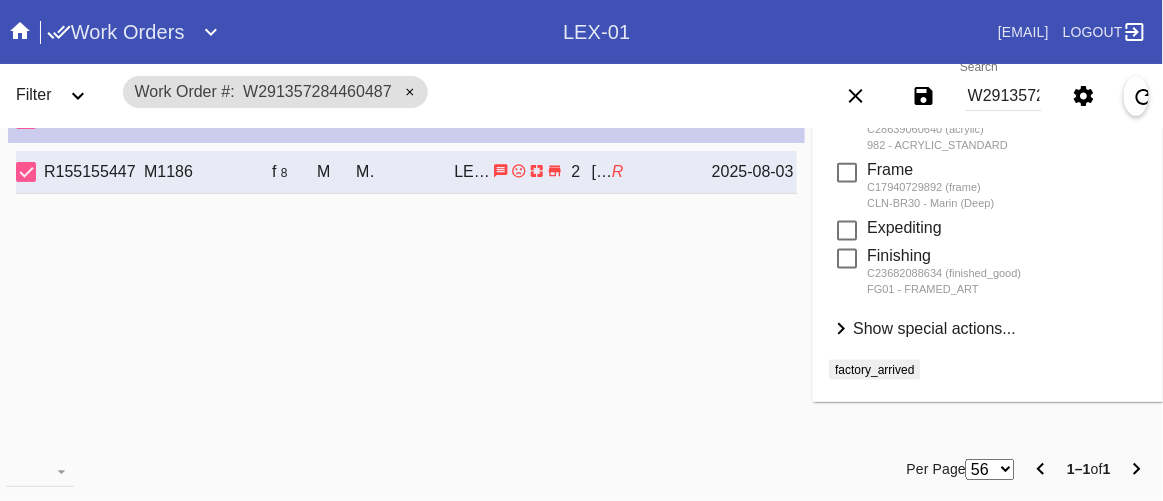 click on "Show special actions..." at bounding box center (934, 328) 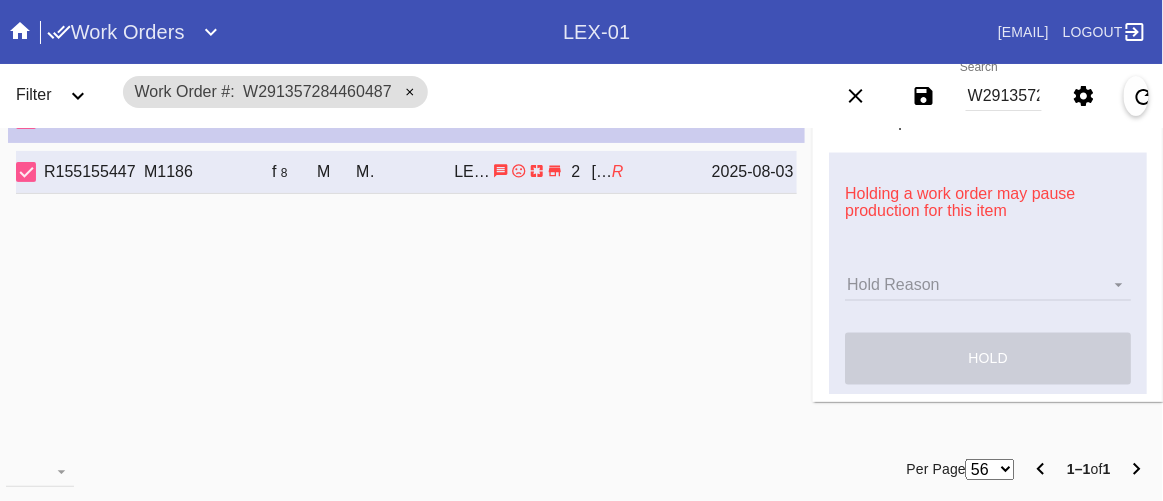 scroll, scrollTop: 818, scrollLeft: 0, axis: vertical 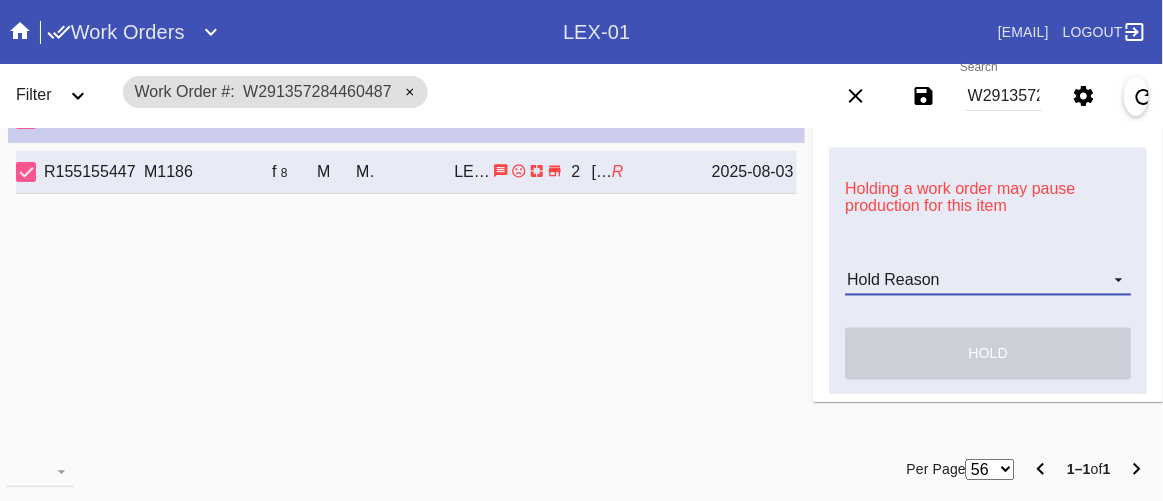 click on "Hold Reason Artcare Artwork Review CA Proactive Outreach CX Artwork Review CX Asset Protection Review Embedded Mat Plaque F4B Order Update FB Internal Sample Facility Out of Stock HPO Not Received Ops Question Submitted Order Change Request Out of Stock Pull for Production Replacement Ordered Retail NSOGW Search and Rescue Update Work Order" at bounding box center [988, 281] 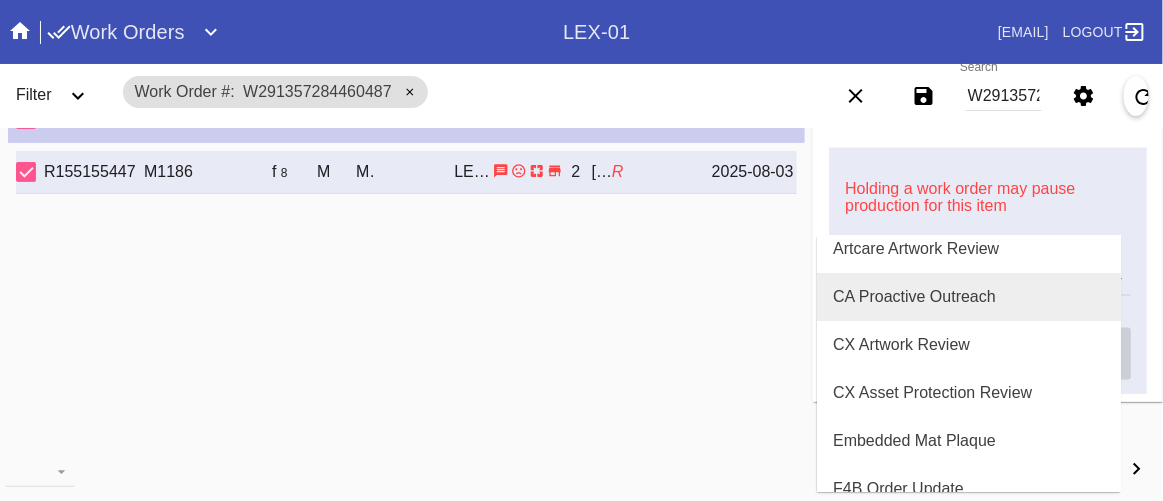 scroll, scrollTop: 0, scrollLeft: 0, axis: both 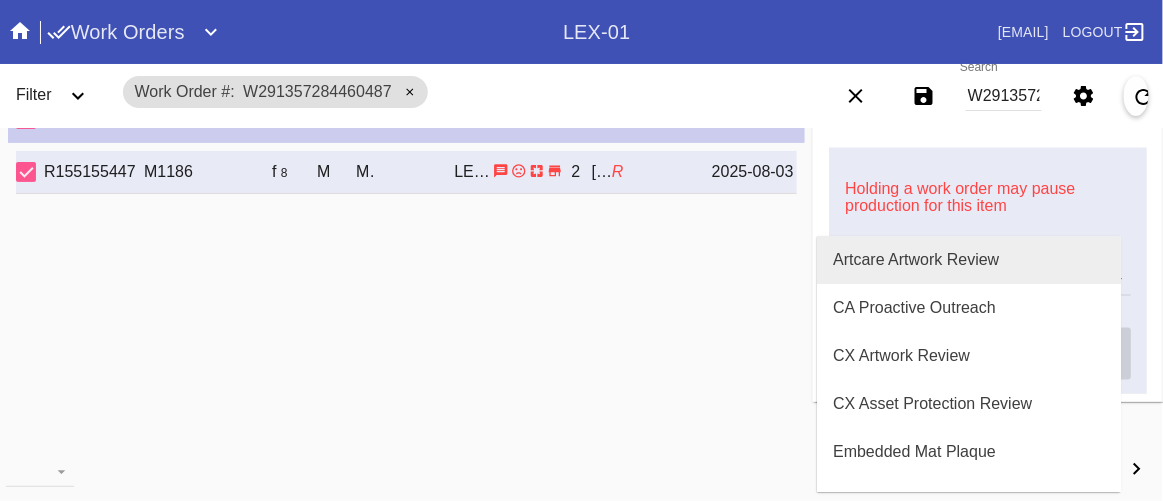 click on "Artcare Artwork Review" at bounding box center [916, 260] 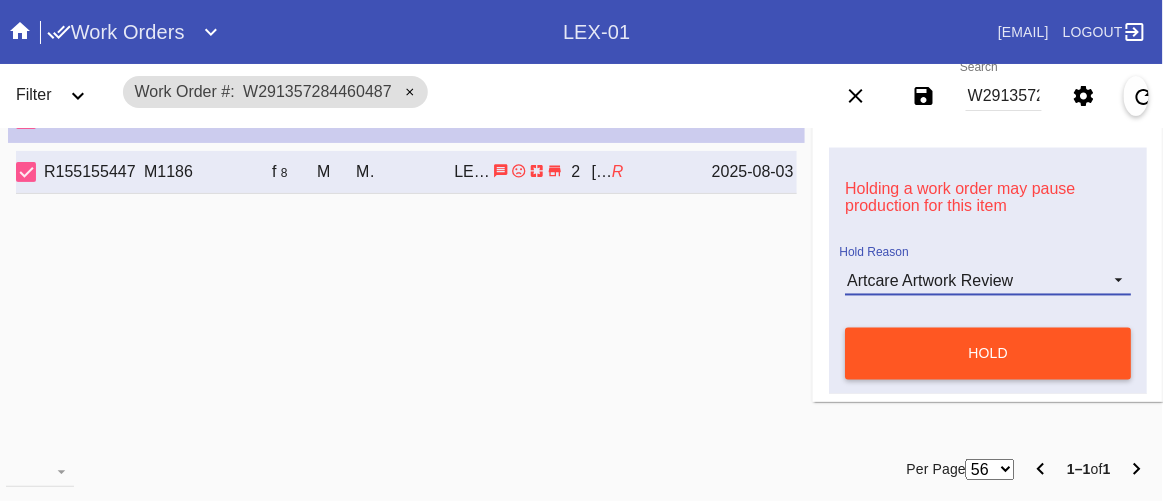 click on "Artcare Artwork Review" at bounding box center [972, 282] 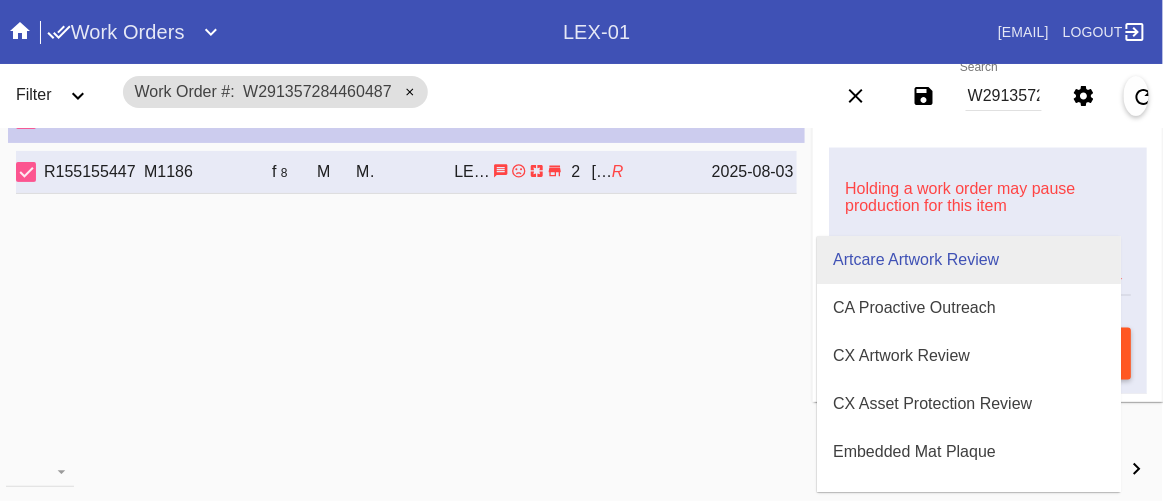 click on "Artcare Artwork Review" at bounding box center [969, 260] 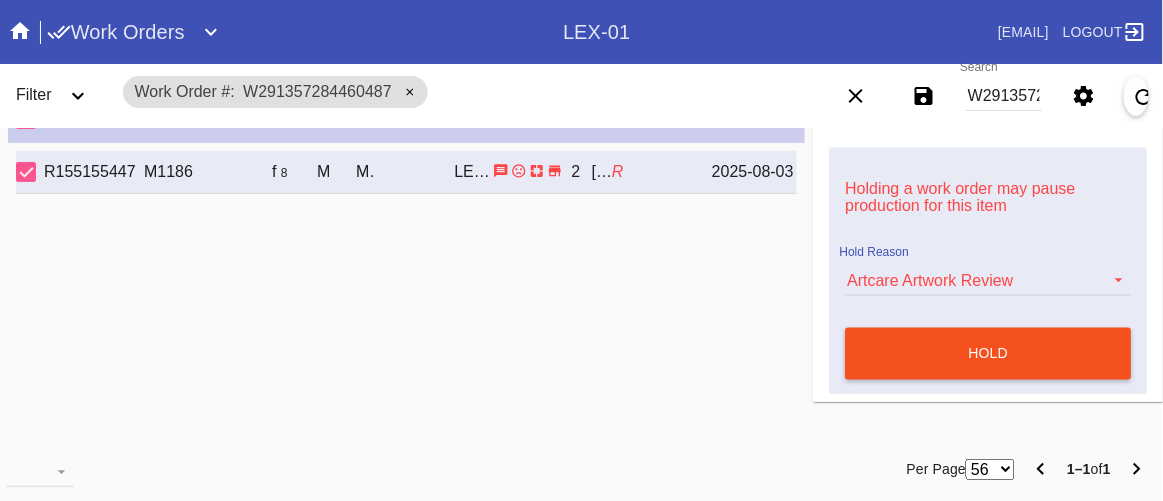 click on "hold" at bounding box center (988, 354) 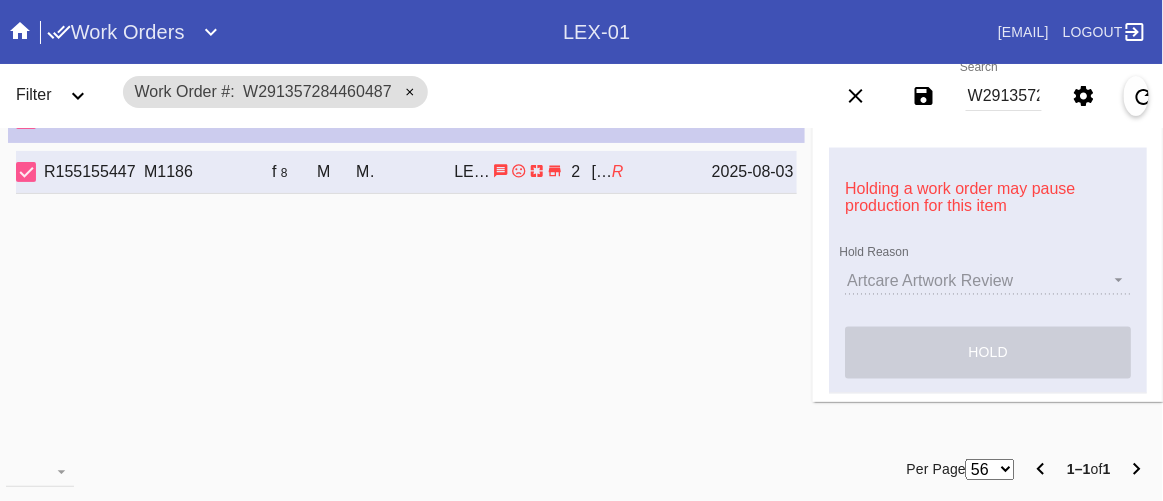 type 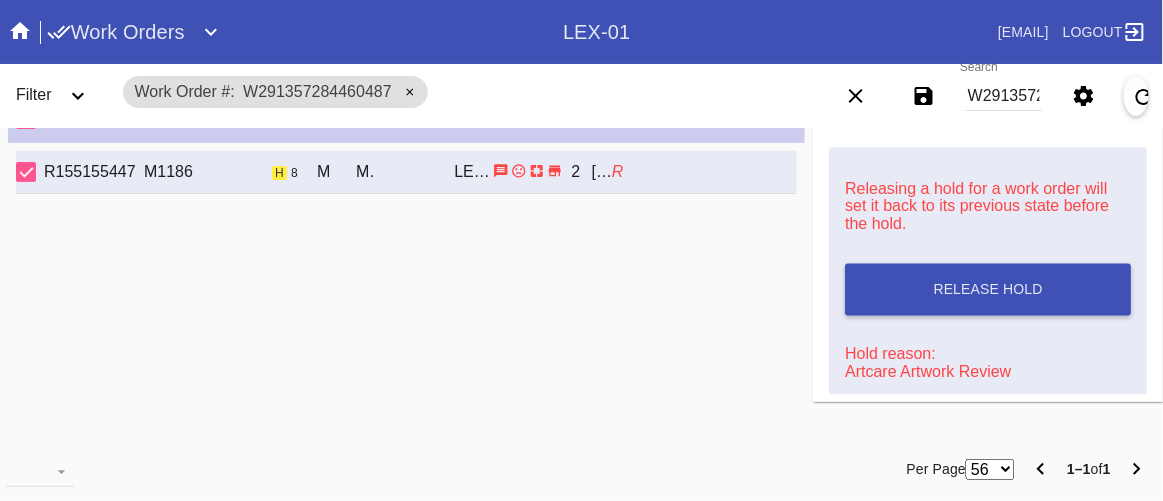 click on "R155155447 M1186 h   8 M Marin (Deep) / White LEX-01 2 Beth Ferreira
R" at bounding box center [406, 290] 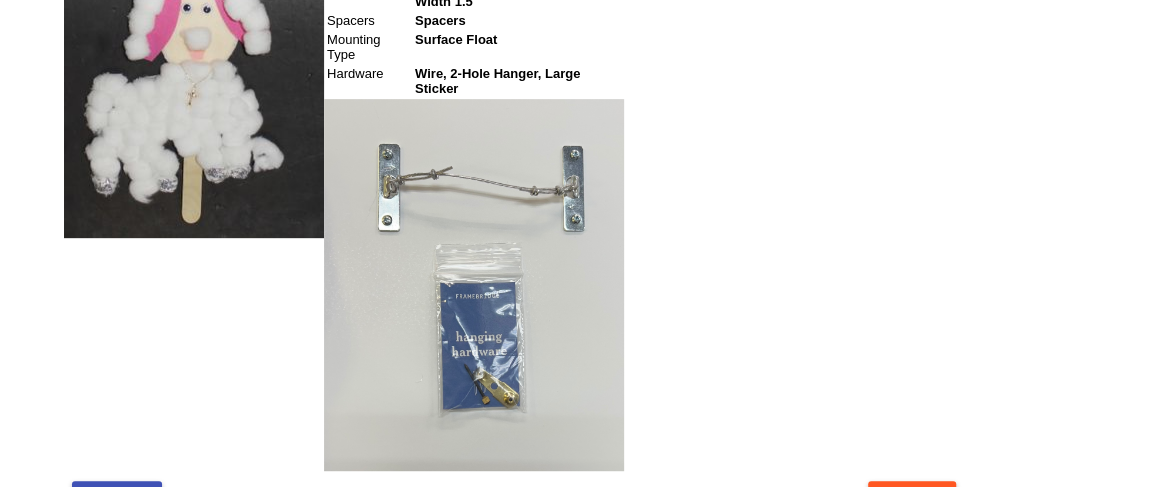 scroll, scrollTop: 454, scrollLeft: 0, axis: vertical 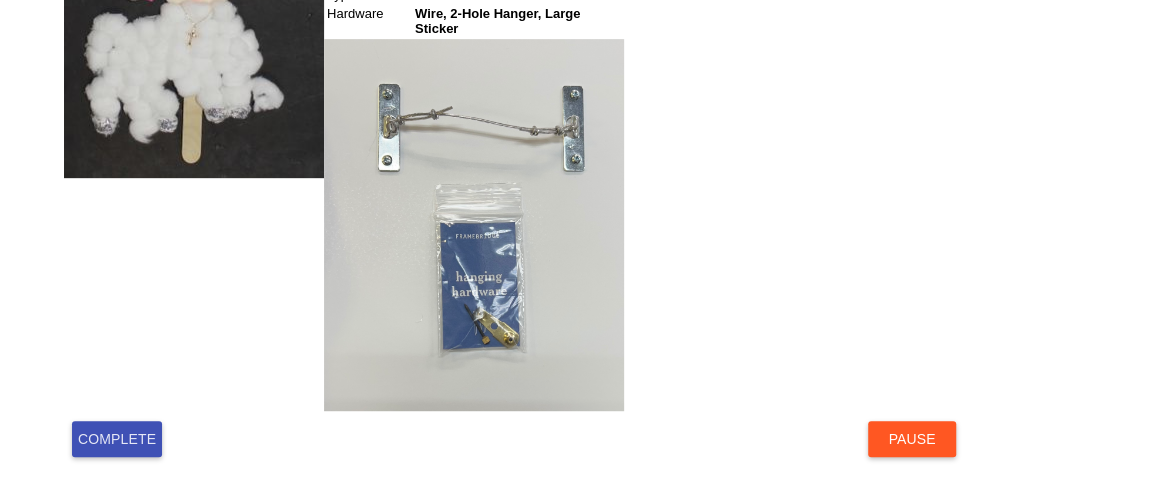click on "Complete" at bounding box center (117, 439) 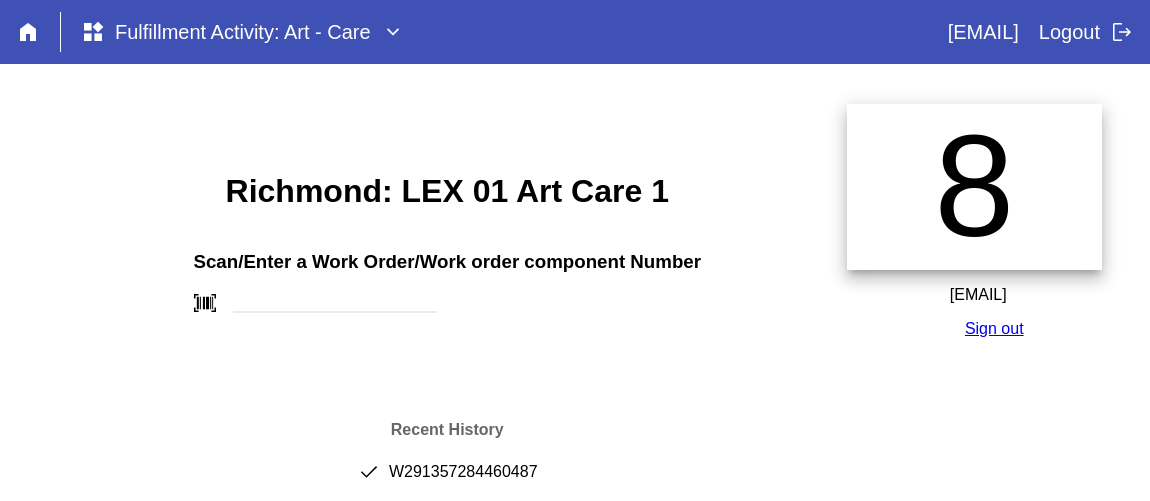 scroll, scrollTop: 0, scrollLeft: 0, axis: both 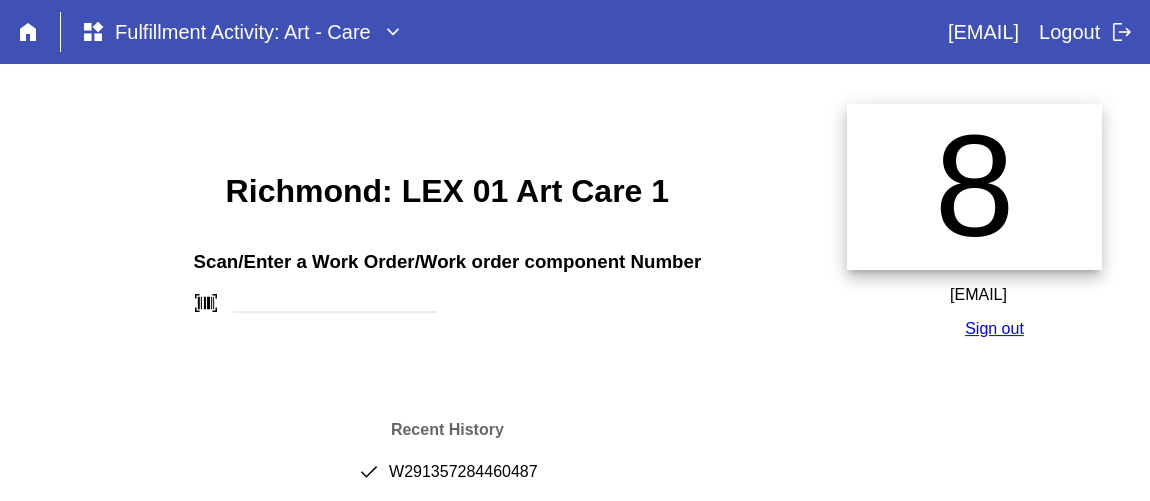 click on "done W291357284460487" at bounding box center [447, 480] 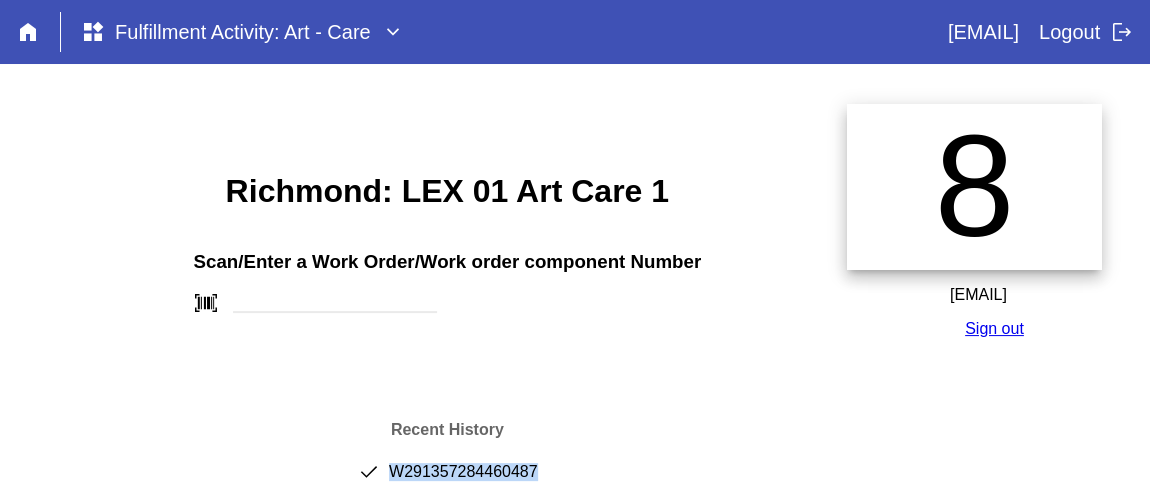 click on "done W291357284460487" at bounding box center (447, 480) 